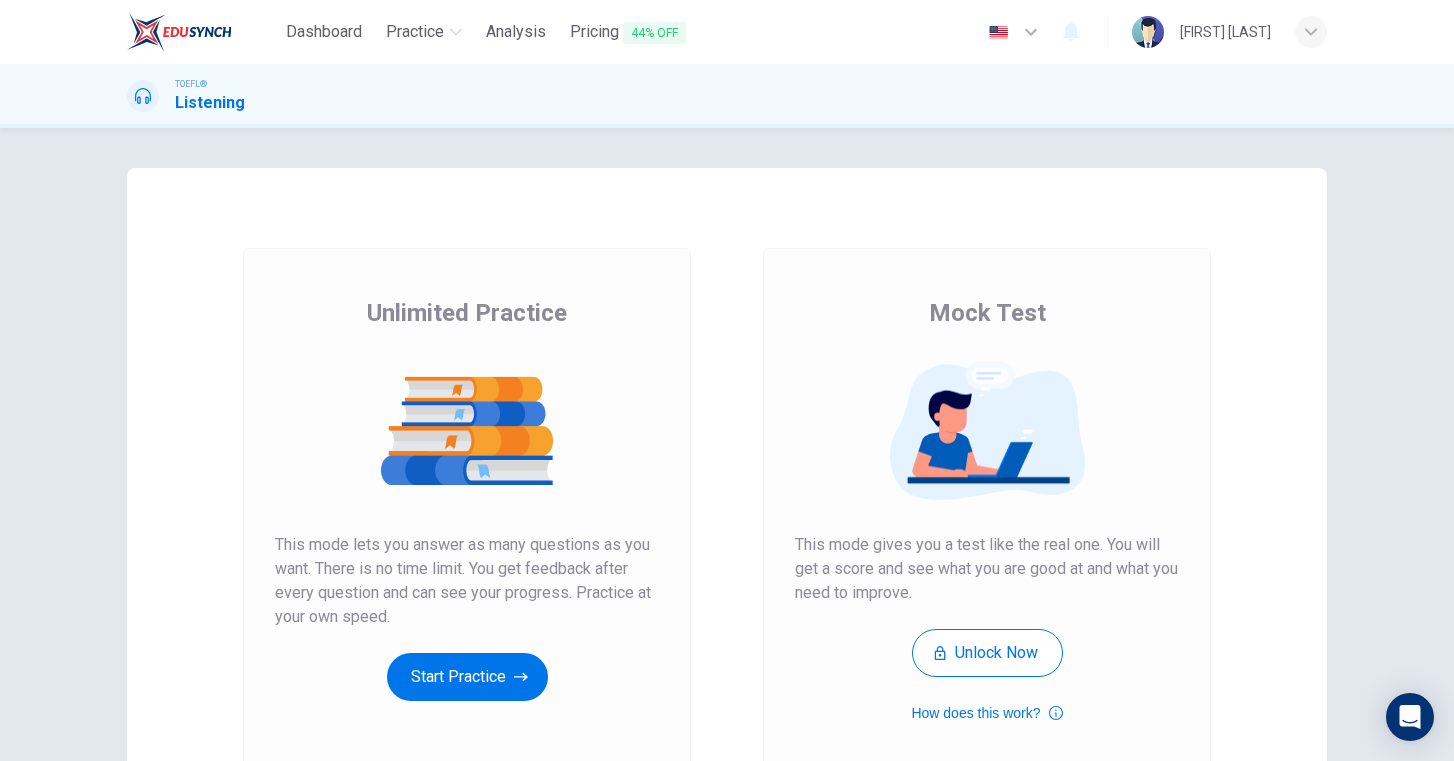 scroll, scrollTop: 0, scrollLeft: 0, axis: both 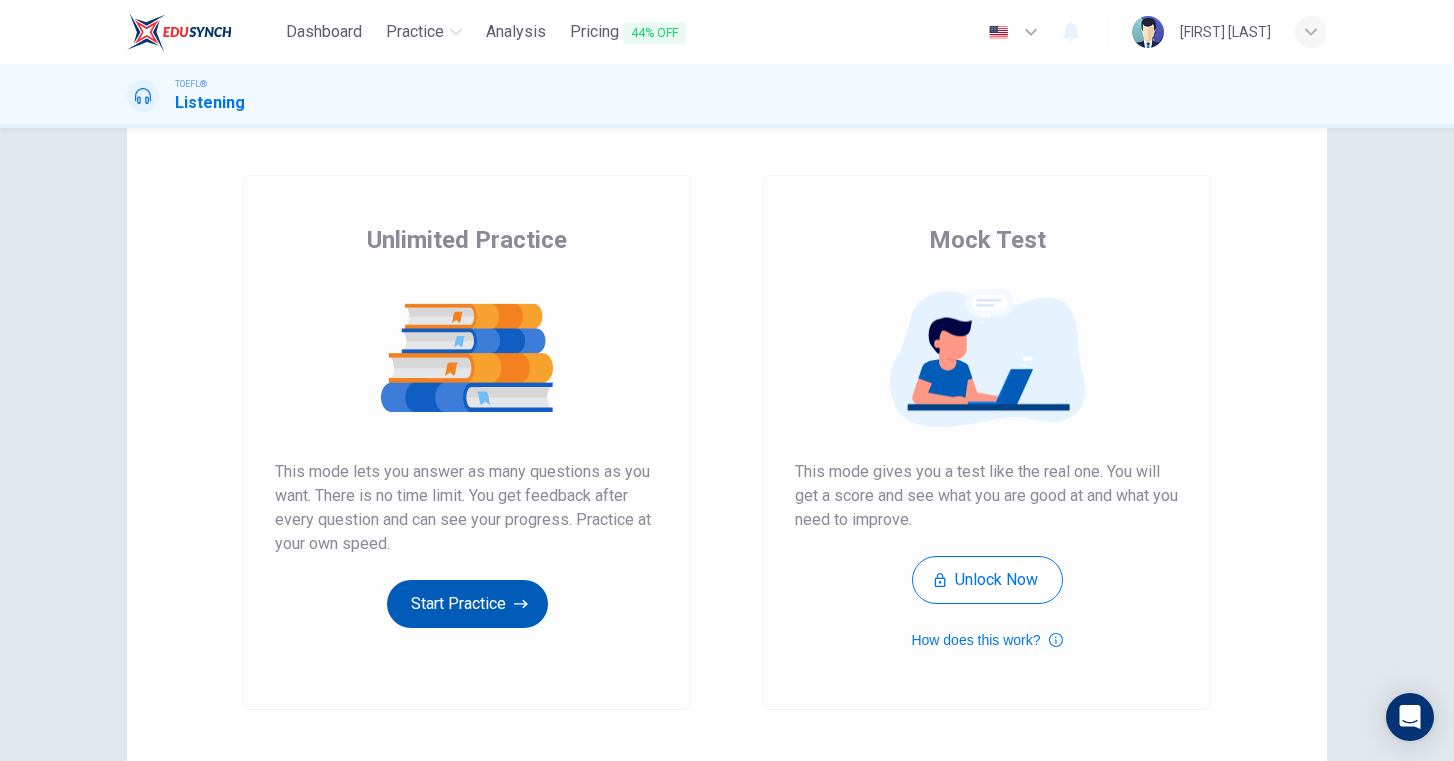 click on "Start Practice" at bounding box center [467, 604] 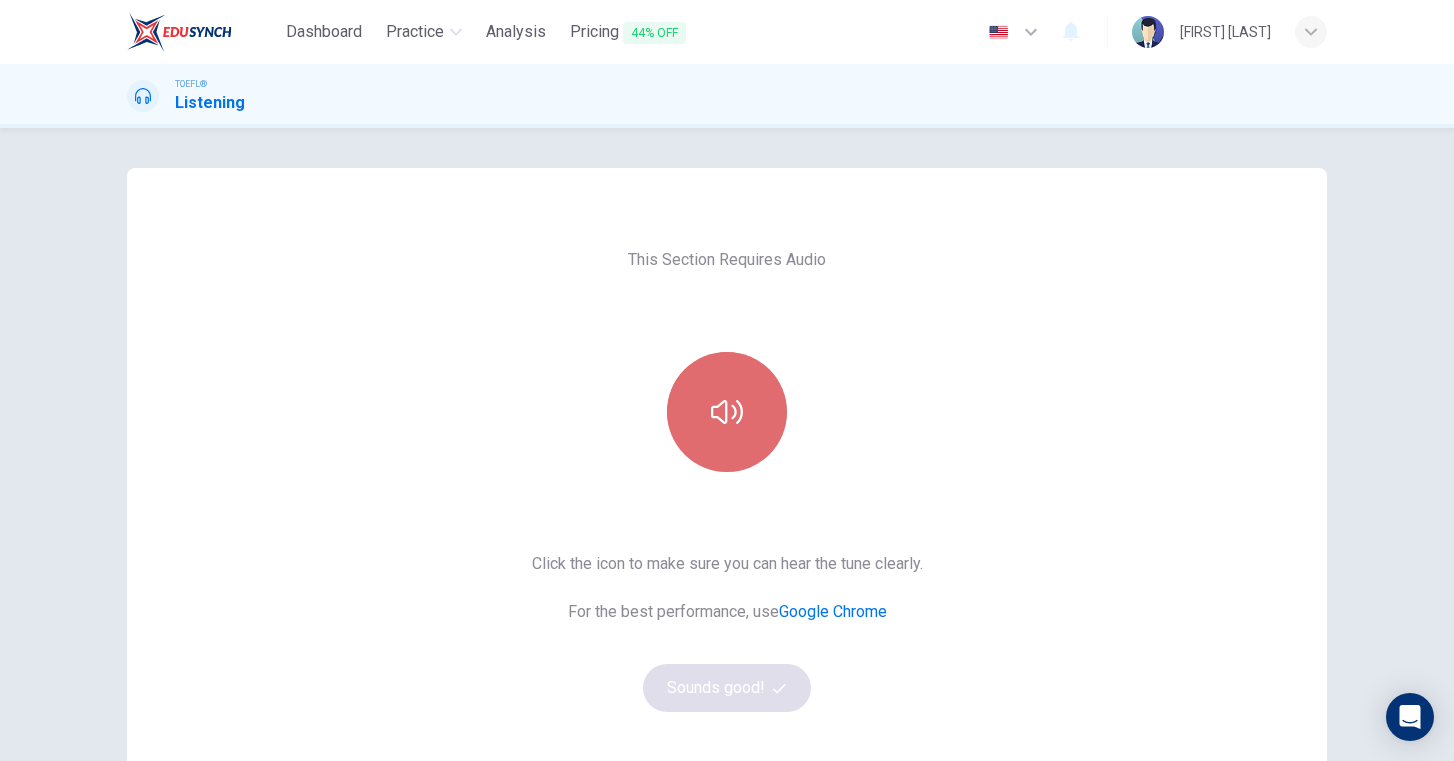 click at bounding box center [727, 412] 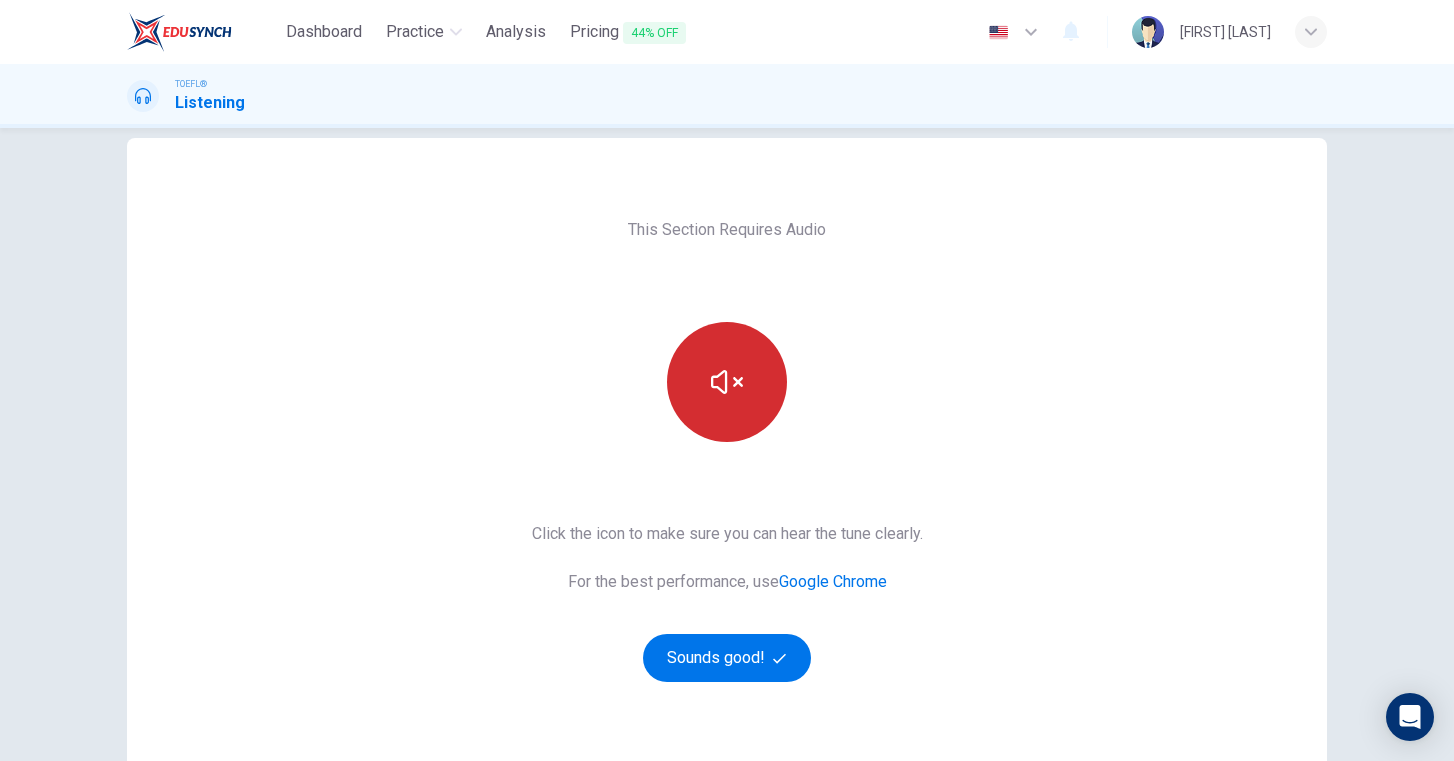 scroll, scrollTop: 34, scrollLeft: 0, axis: vertical 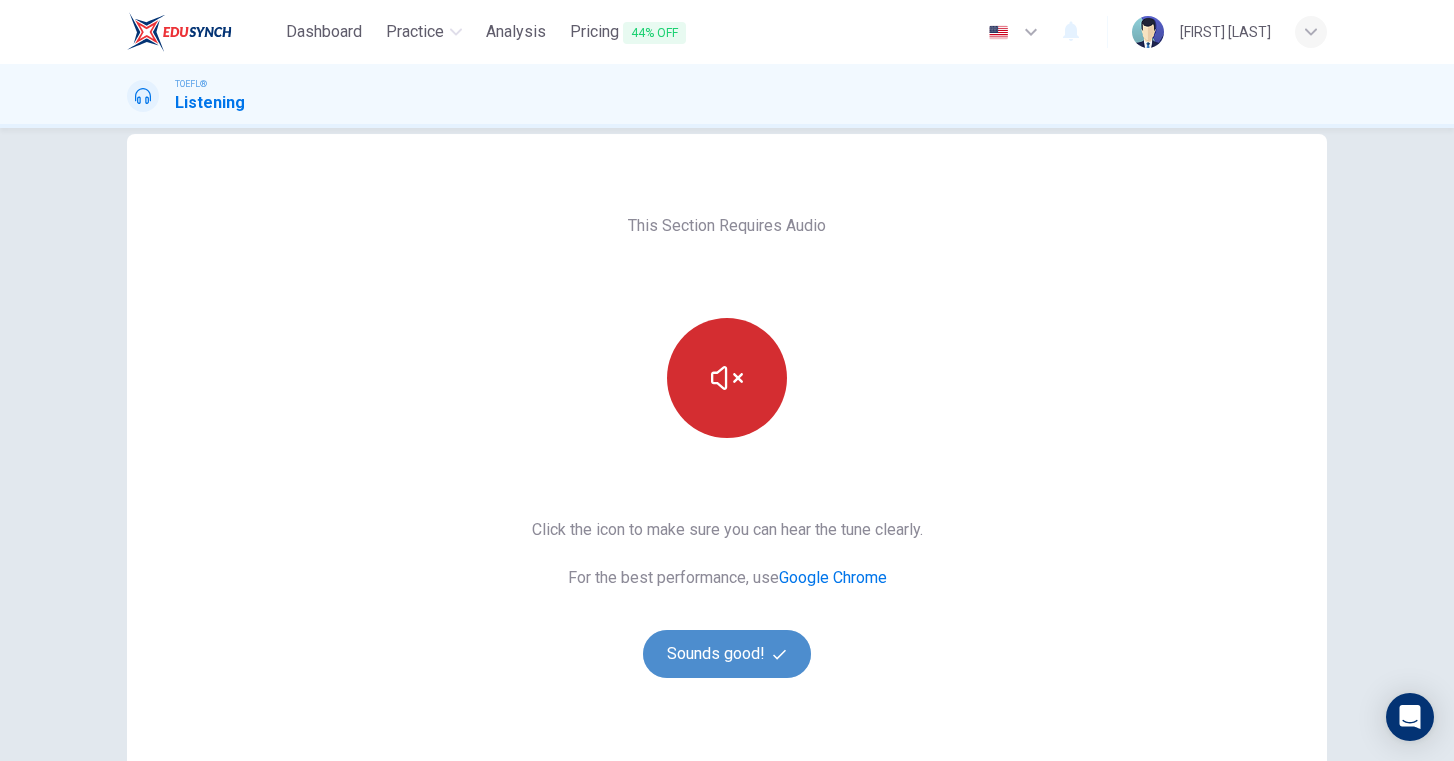 click at bounding box center [779, 654] 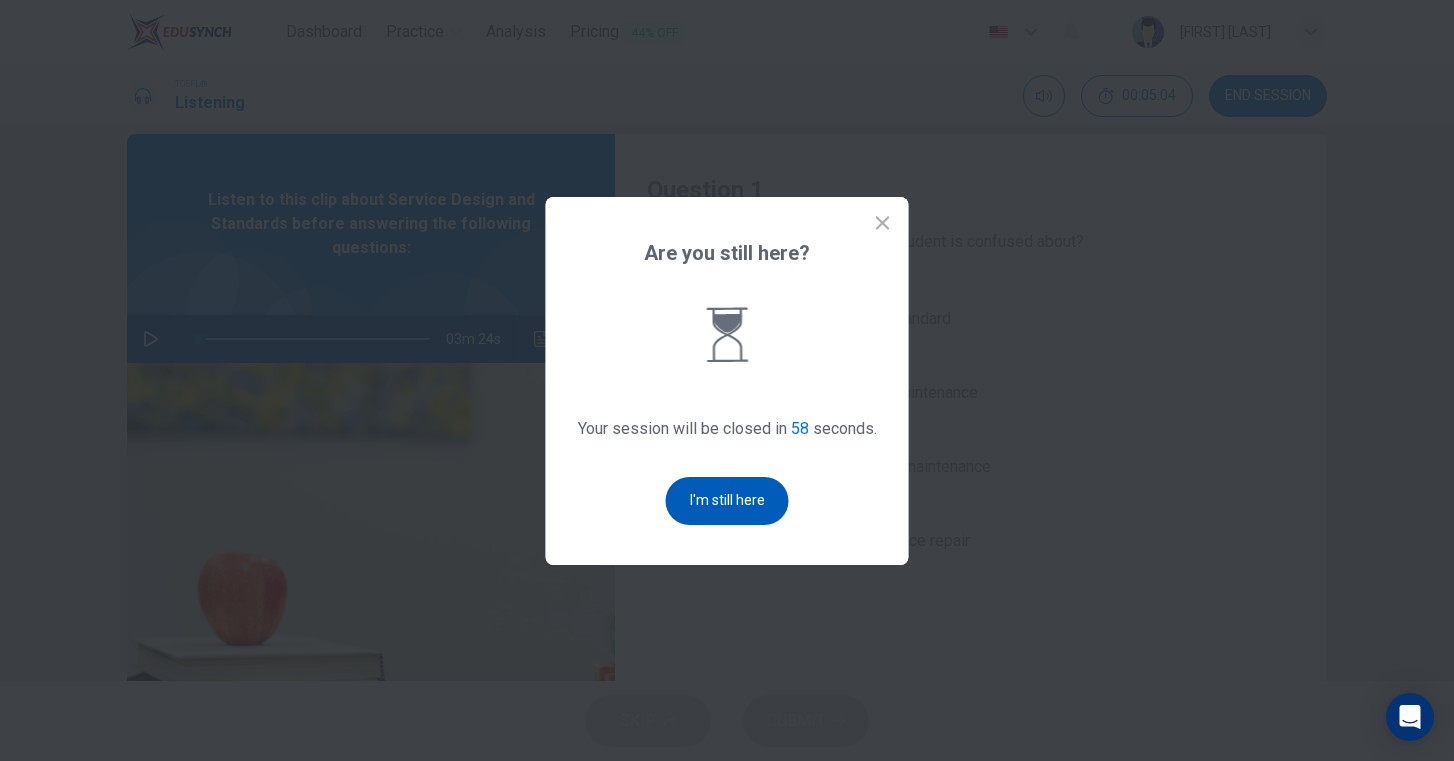 click on "I'm still here" at bounding box center [727, 501] 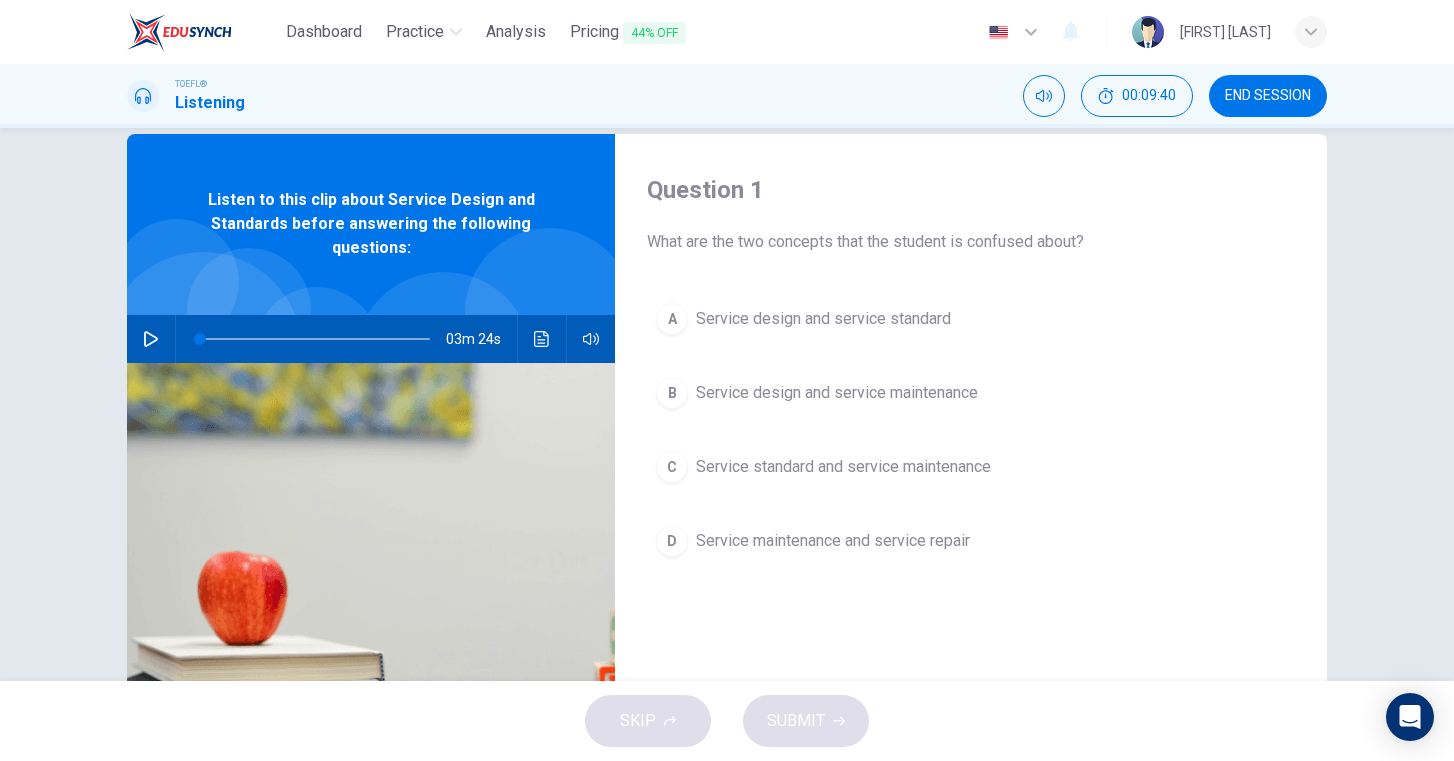 click at bounding box center (151, 339) 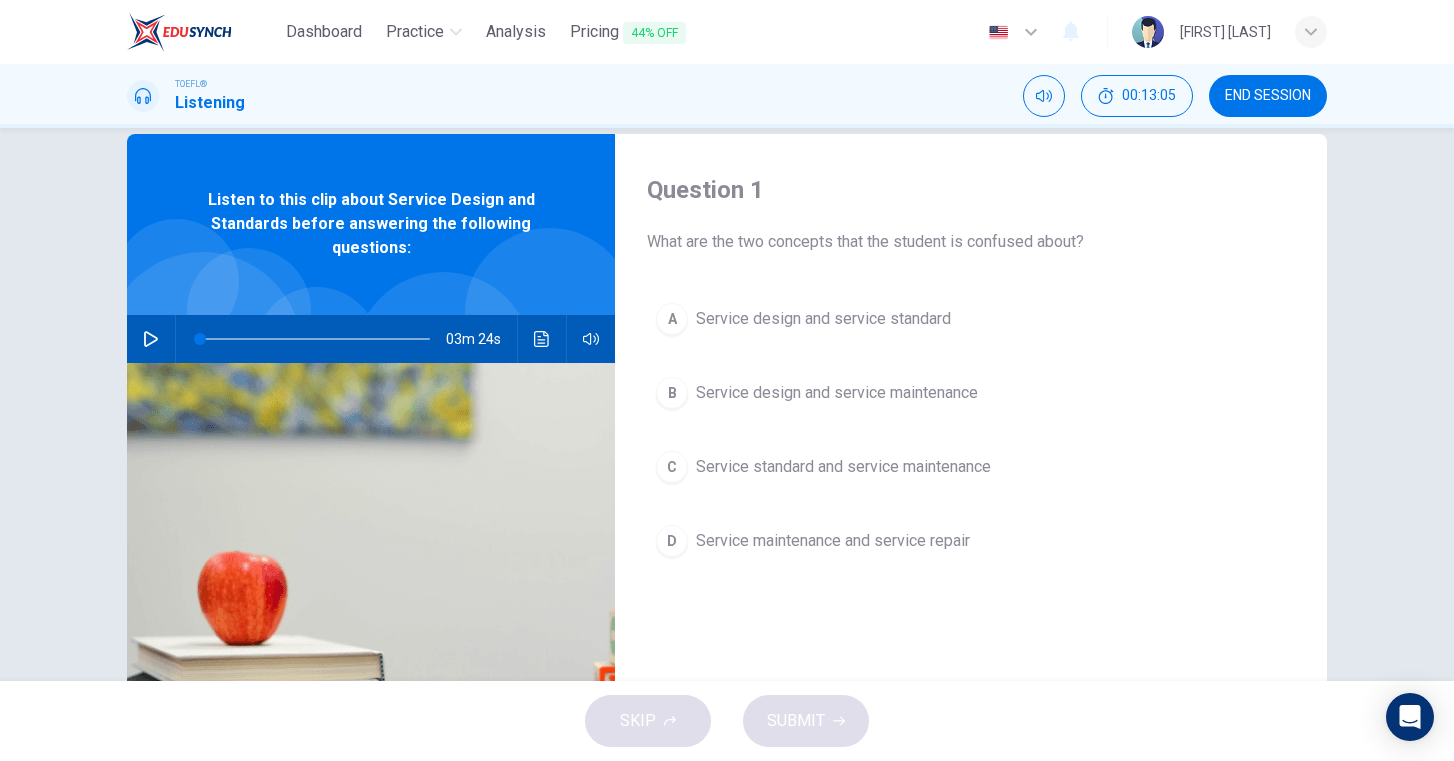 click on "A" at bounding box center [672, 319] 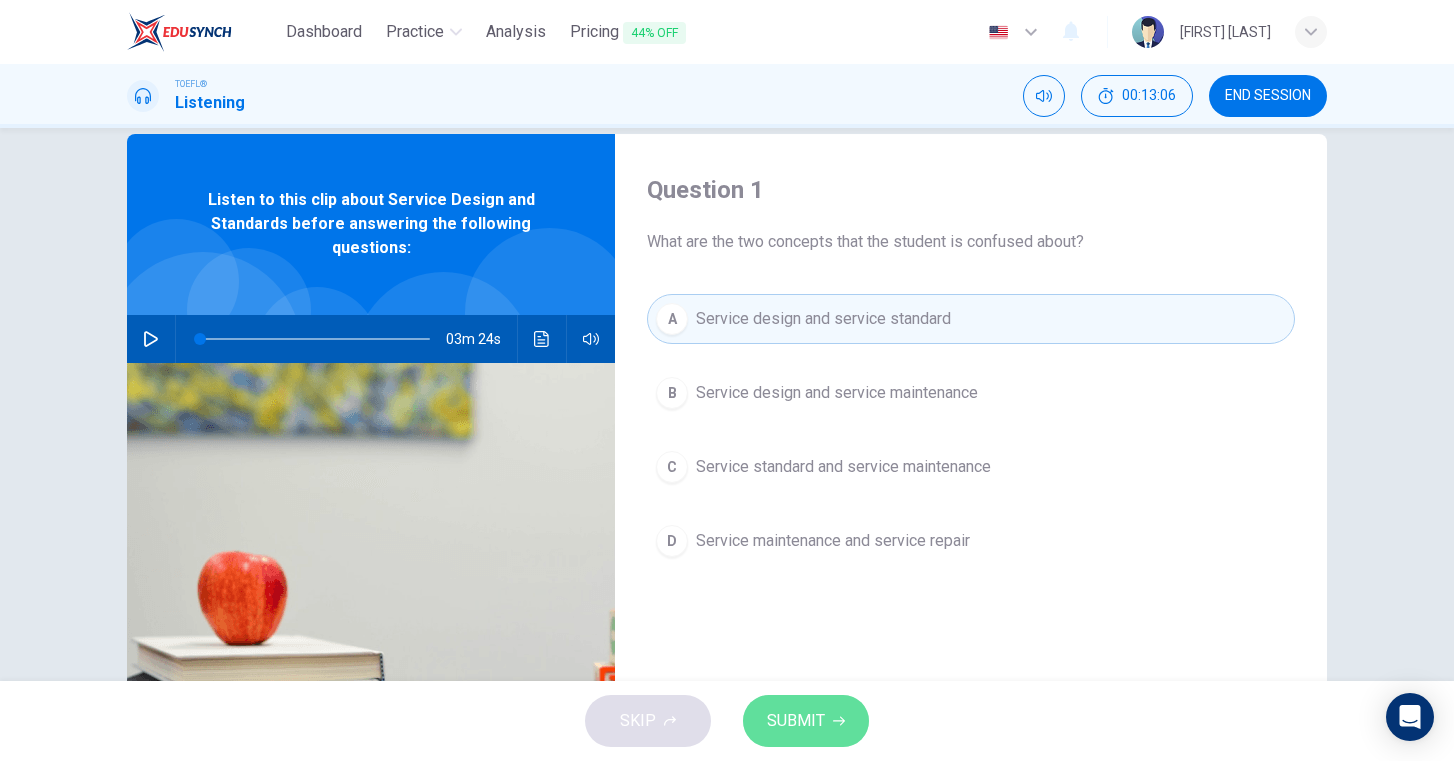 click on "SUBMIT" at bounding box center (796, 721) 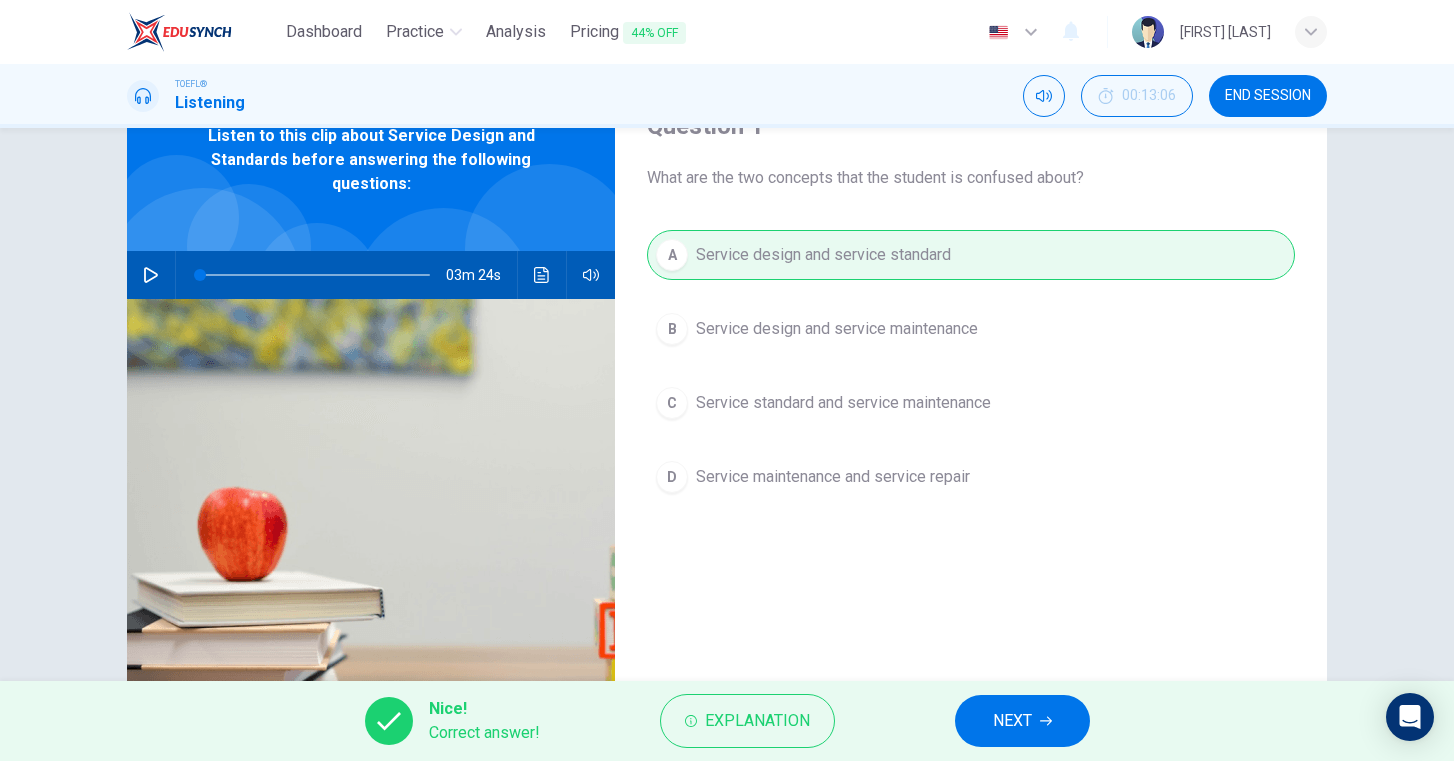 scroll, scrollTop: 89, scrollLeft: 0, axis: vertical 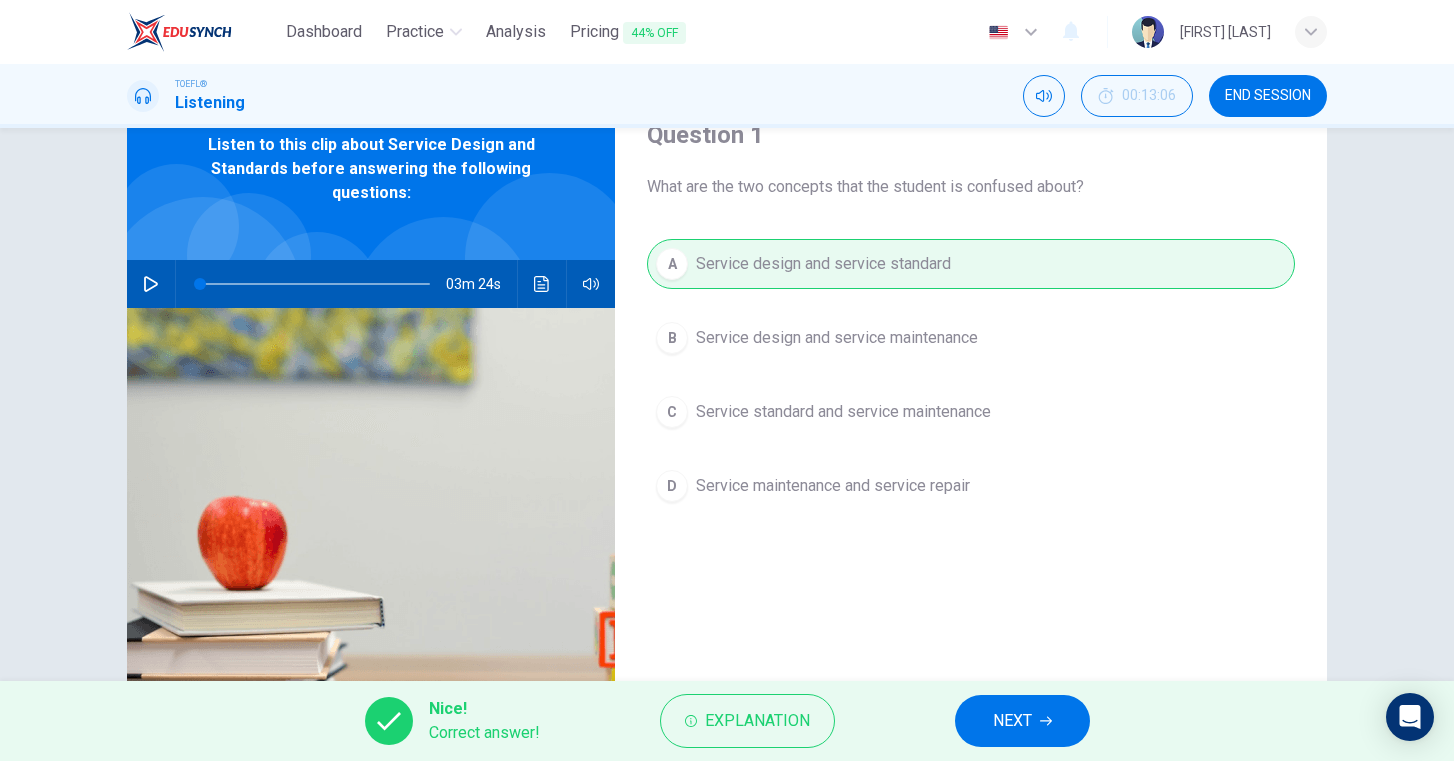 click on "NEXT" at bounding box center [1012, 721] 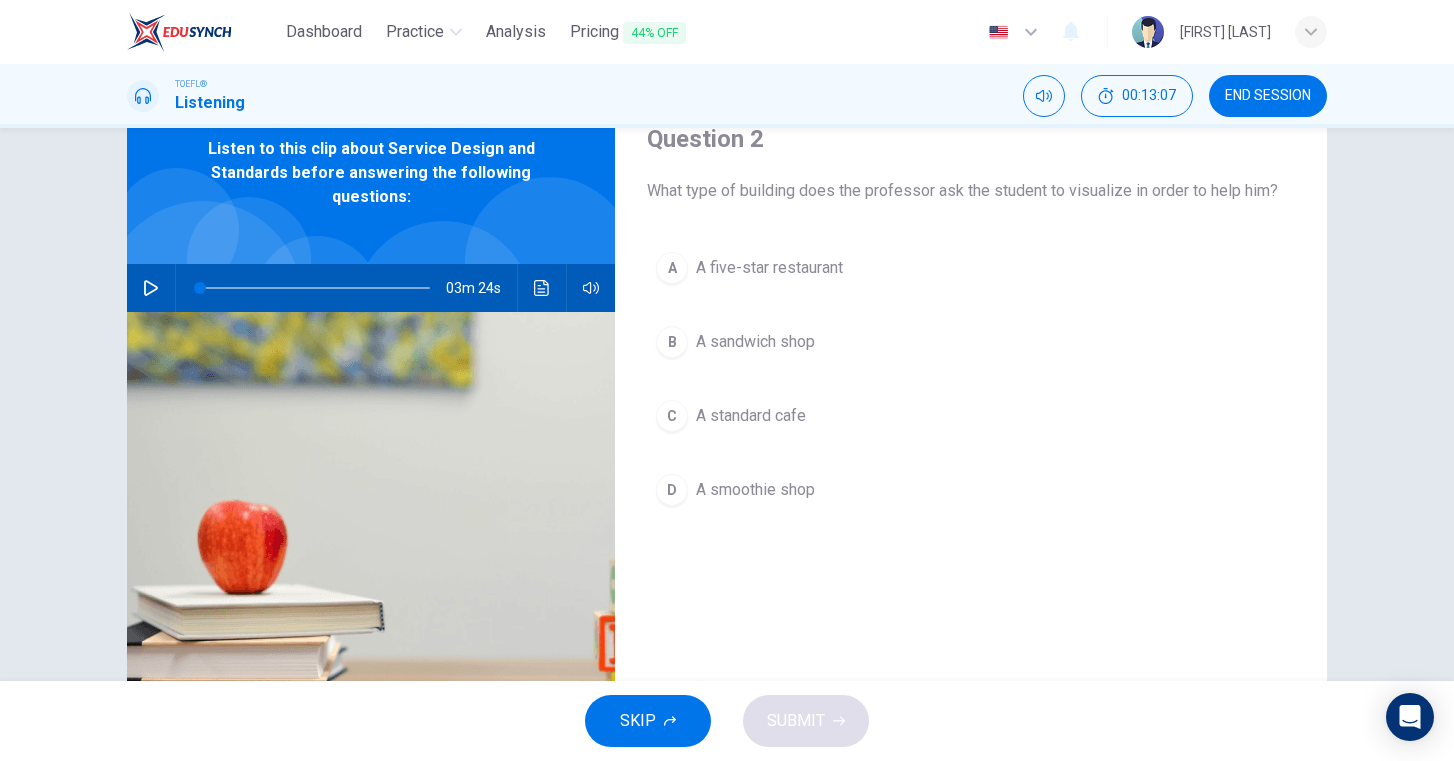 scroll, scrollTop: 81, scrollLeft: 0, axis: vertical 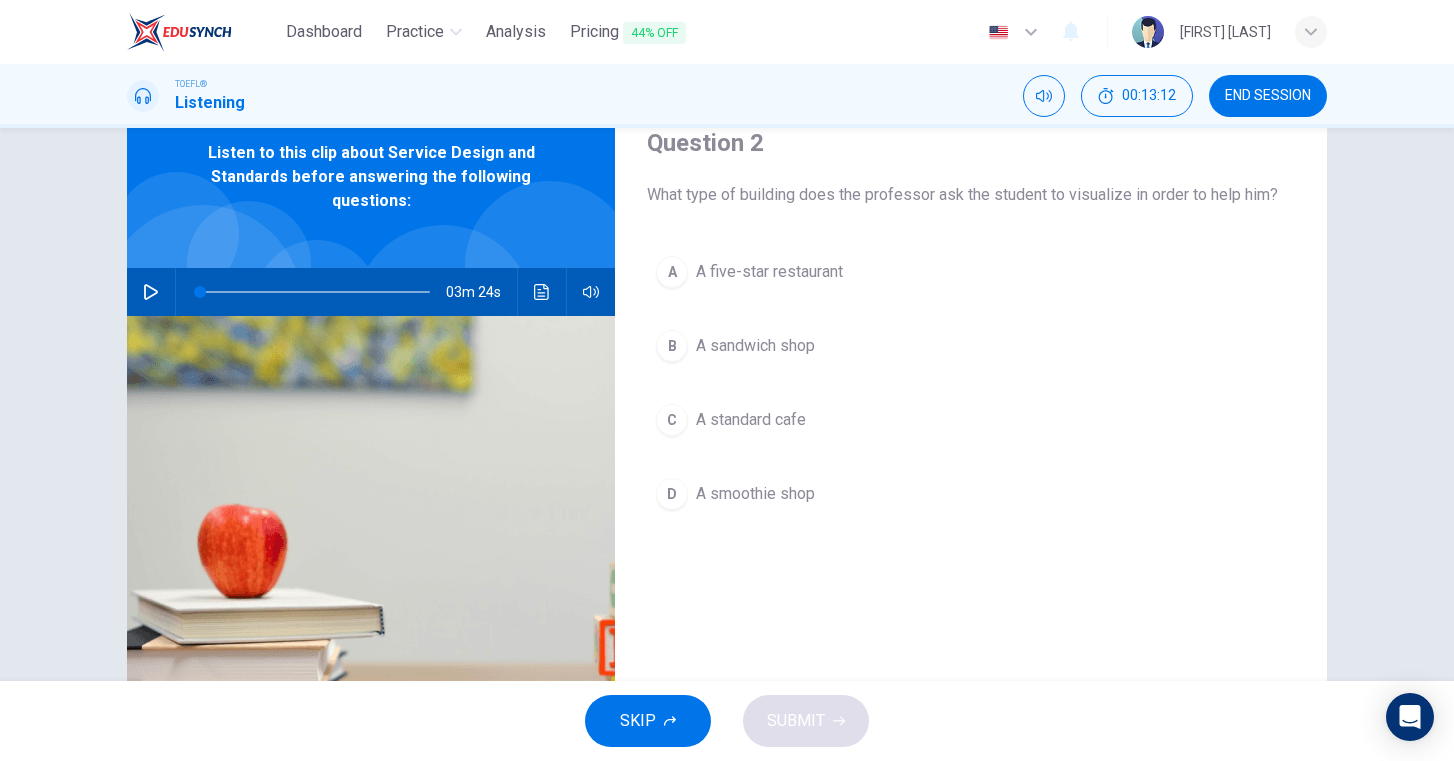 click on "A standard cafe" at bounding box center (769, 272) 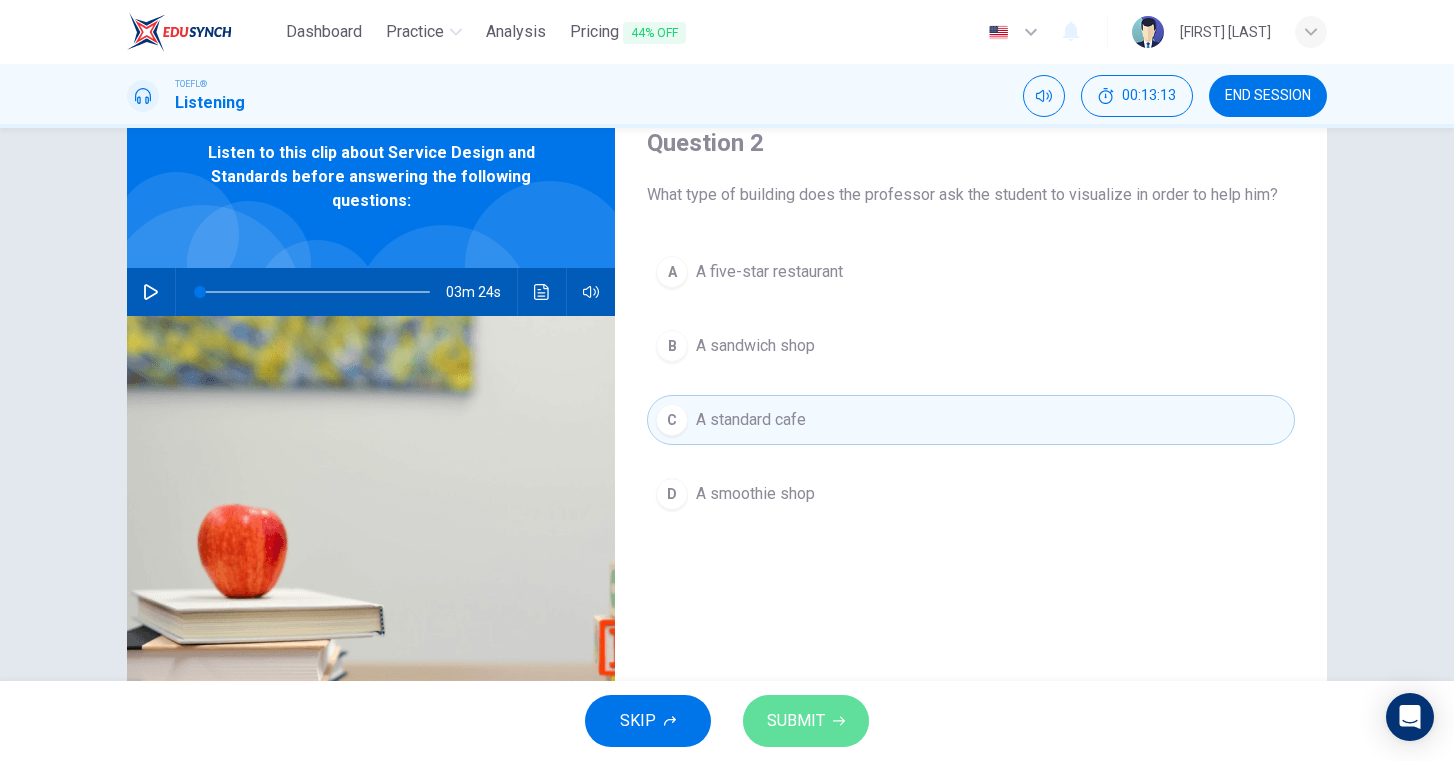 click on "SUBMIT" at bounding box center (796, 721) 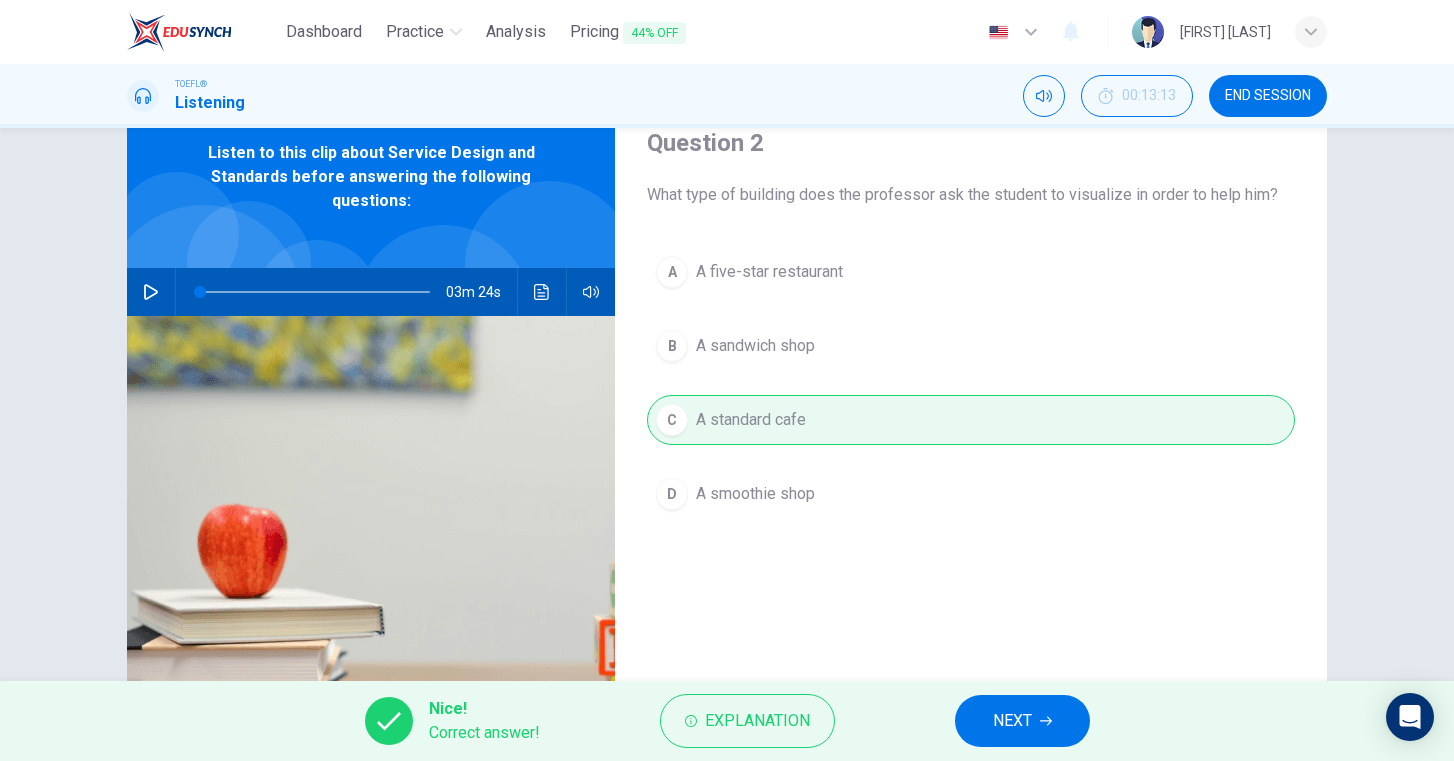 click on "NEXT" at bounding box center (1012, 721) 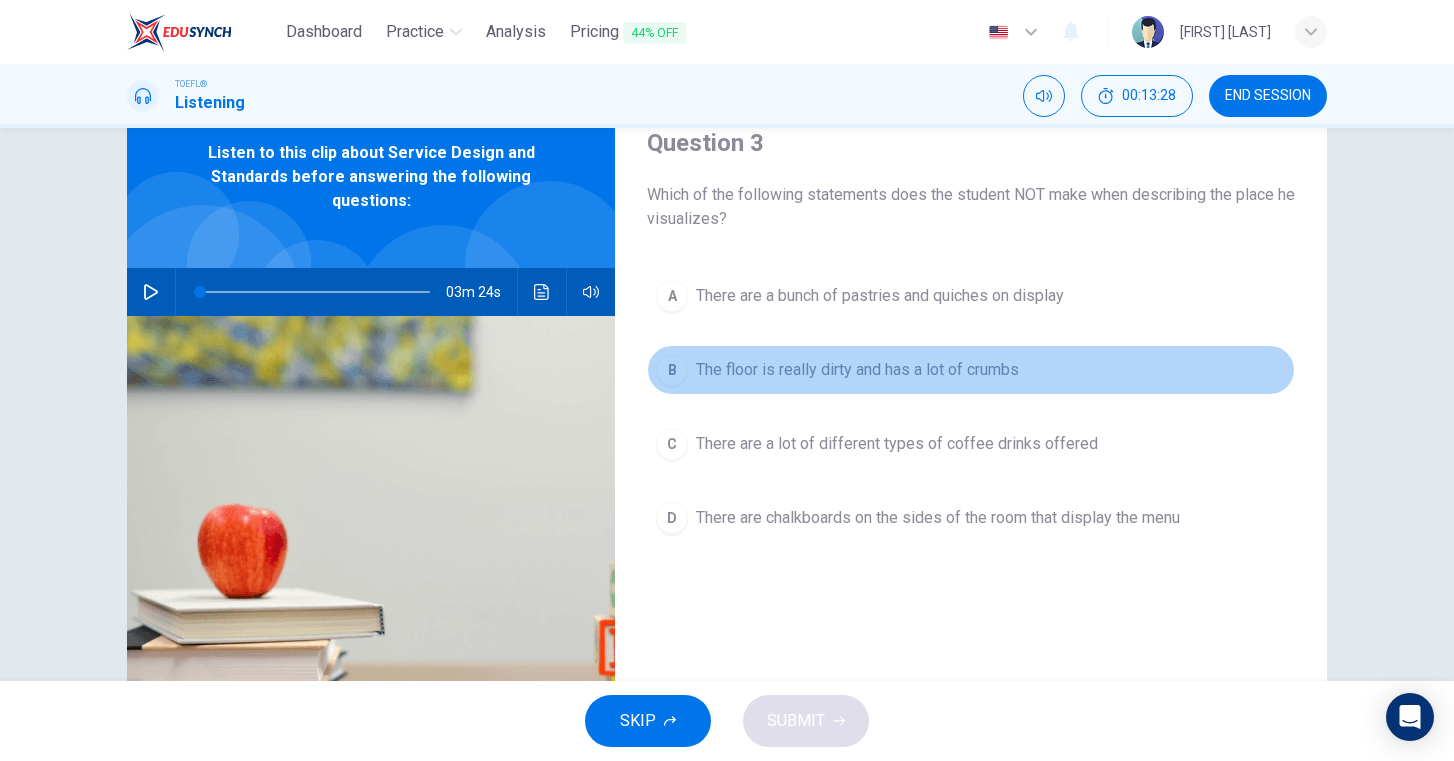 click on "The floor is really dirty and has a lot of crumbs" at bounding box center (880, 296) 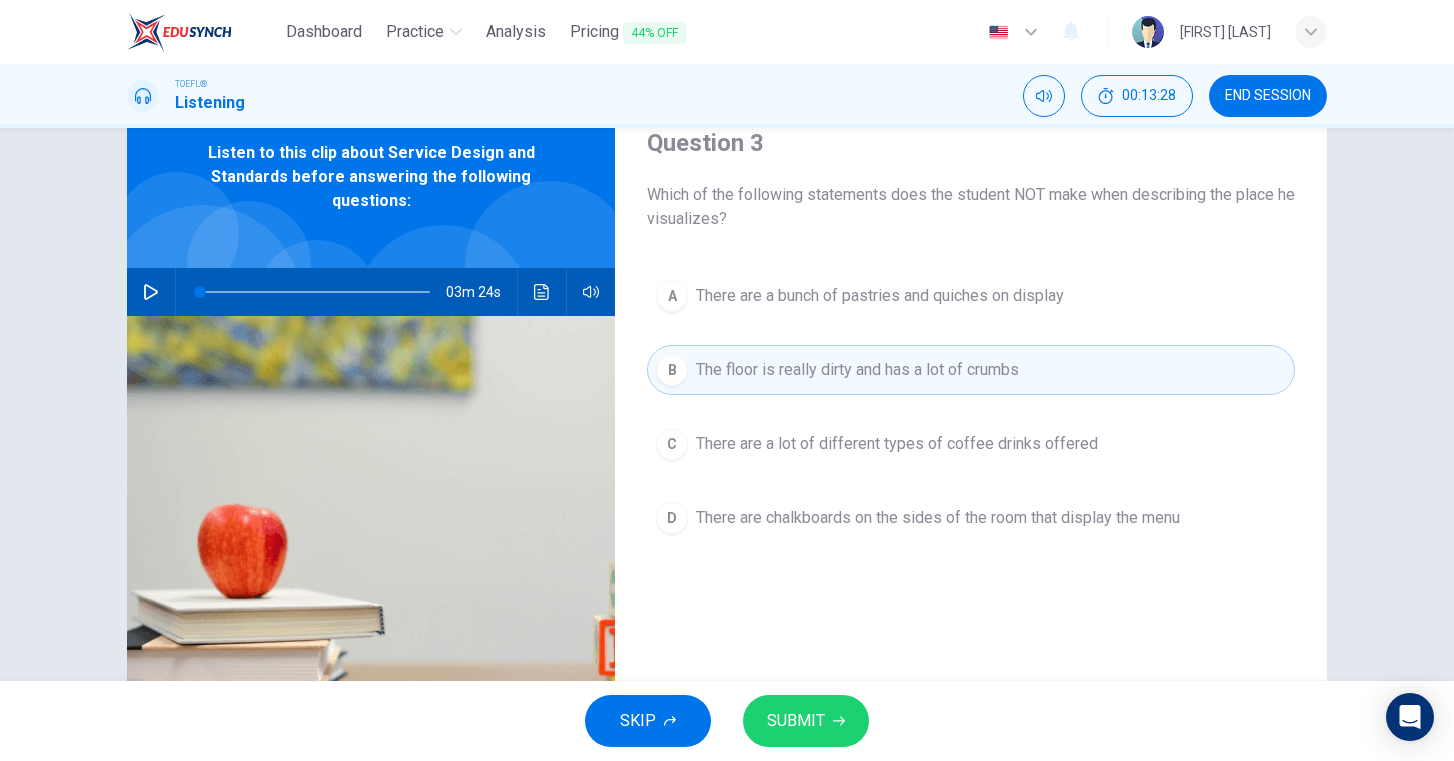 click on "SUBMIT" at bounding box center [796, 721] 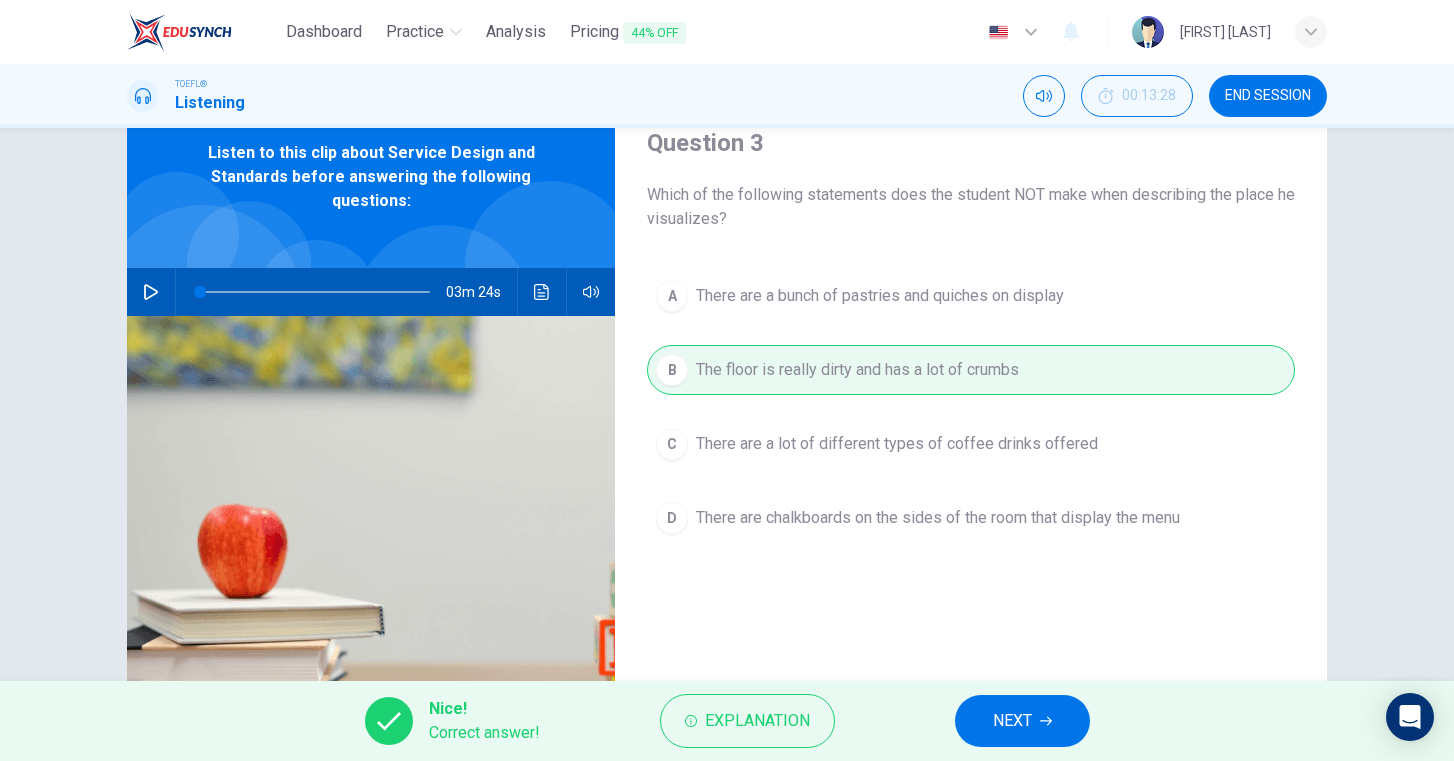 click at bounding box center (1046, 721) 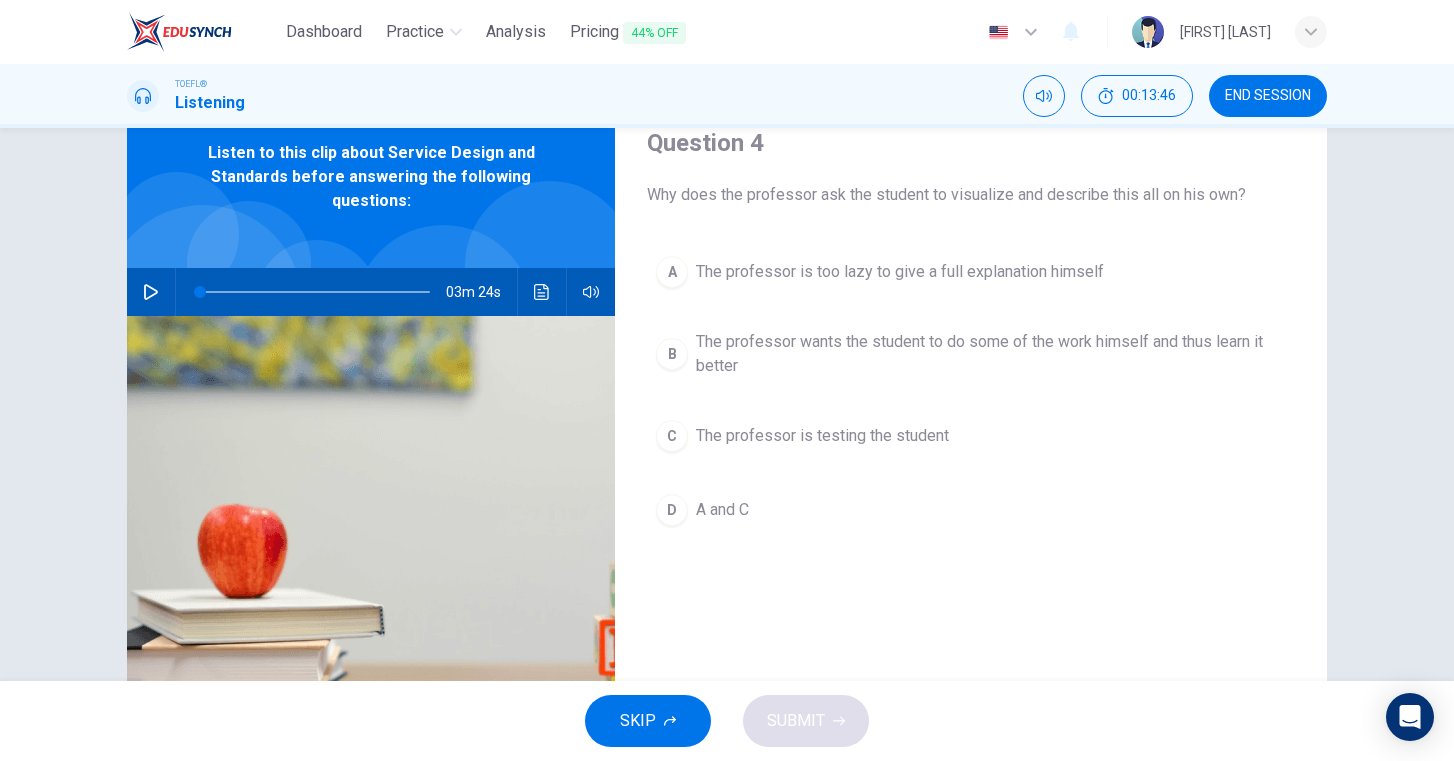 click on "A and C" at bounding box center [900, 272] 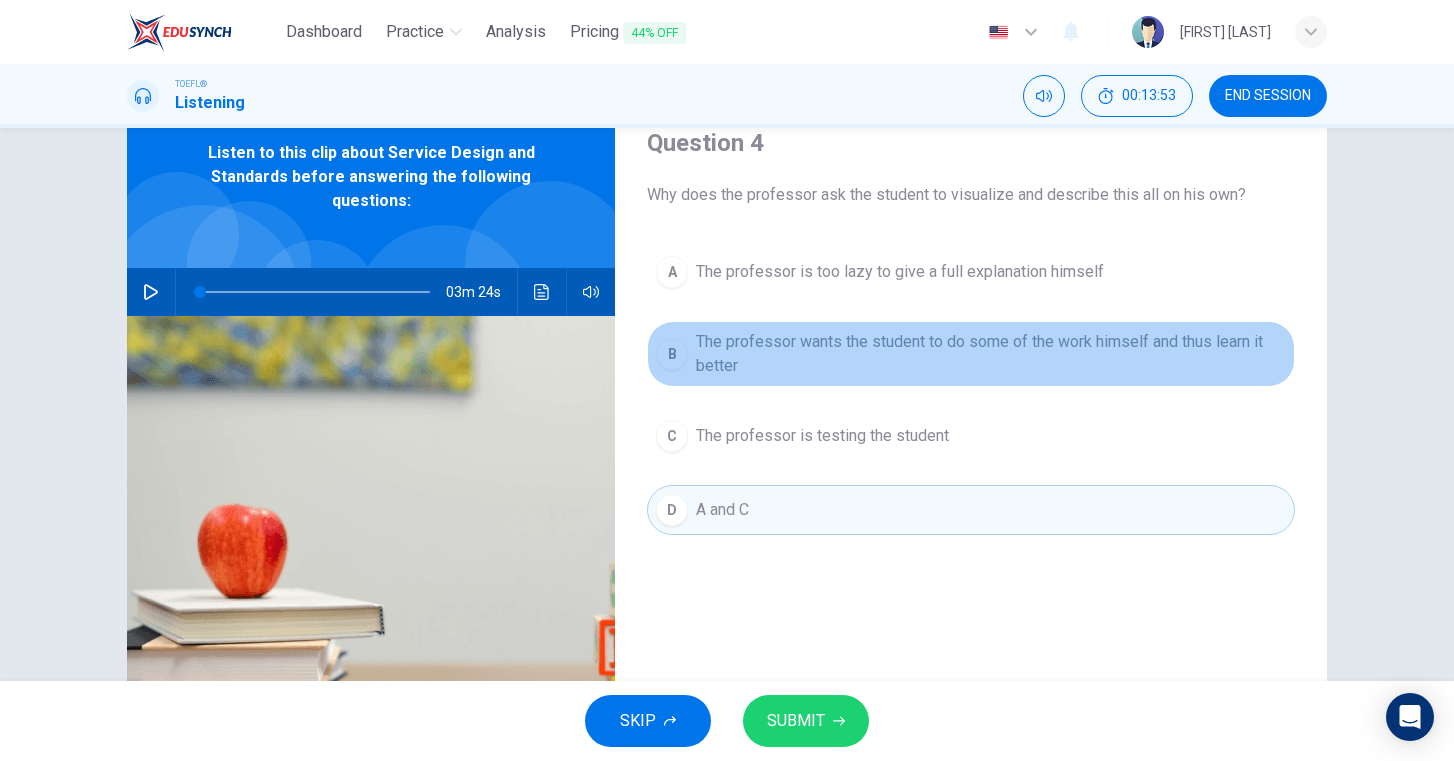 click on "The professor wants the student to do some of the work himself and thus learn it better" at bounding box center (900, 272) 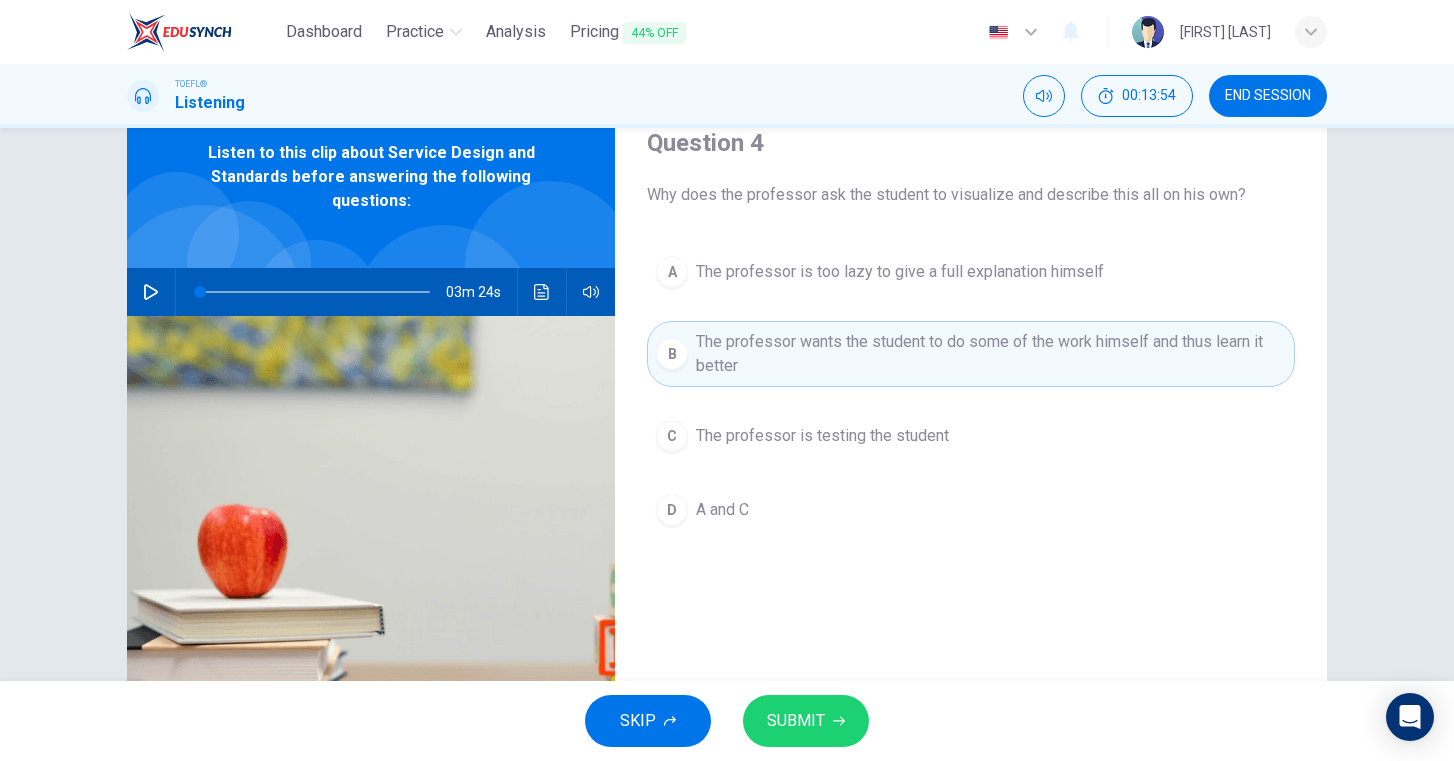 click on "SUBMIT" at bounding box center (796, 721) 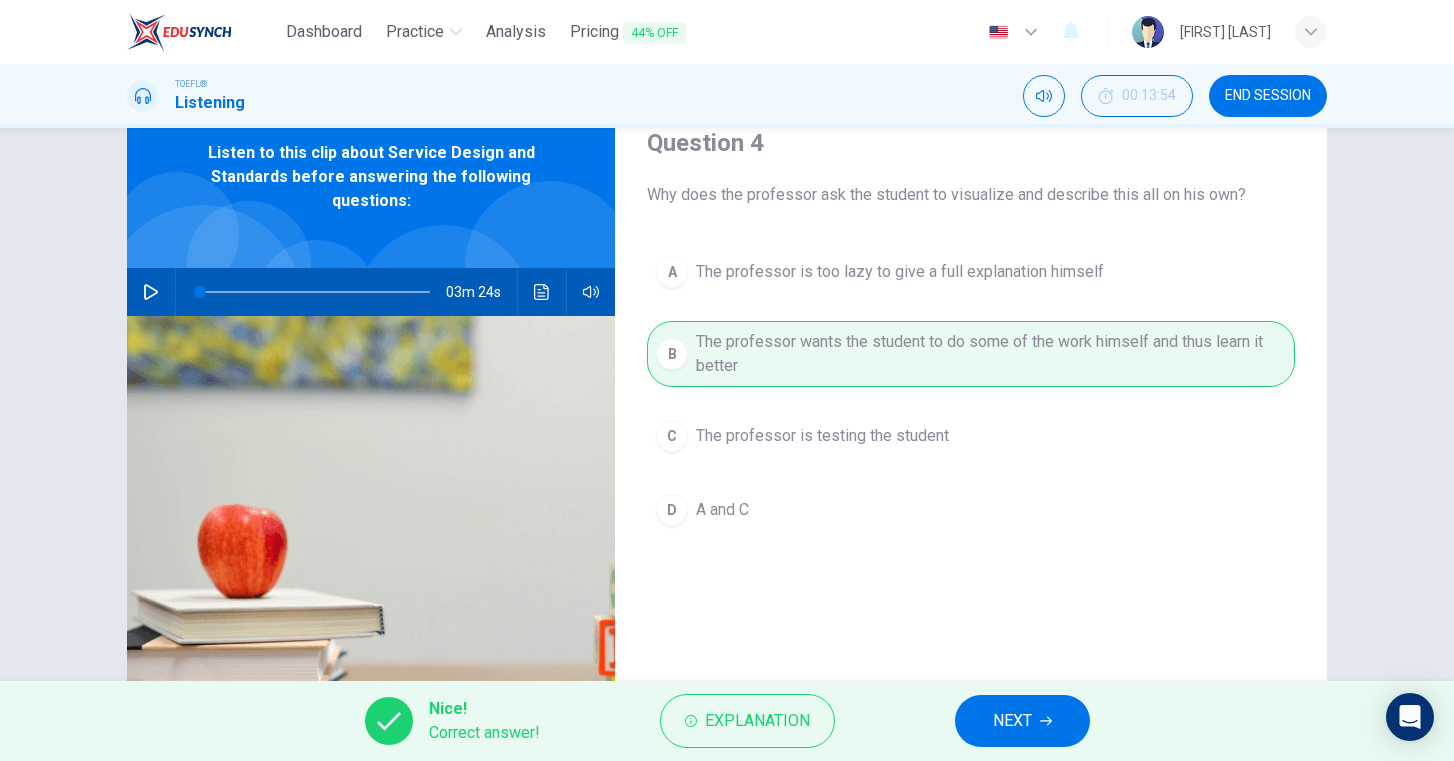 click on "NEXT" at bounding box center (1022, 721) 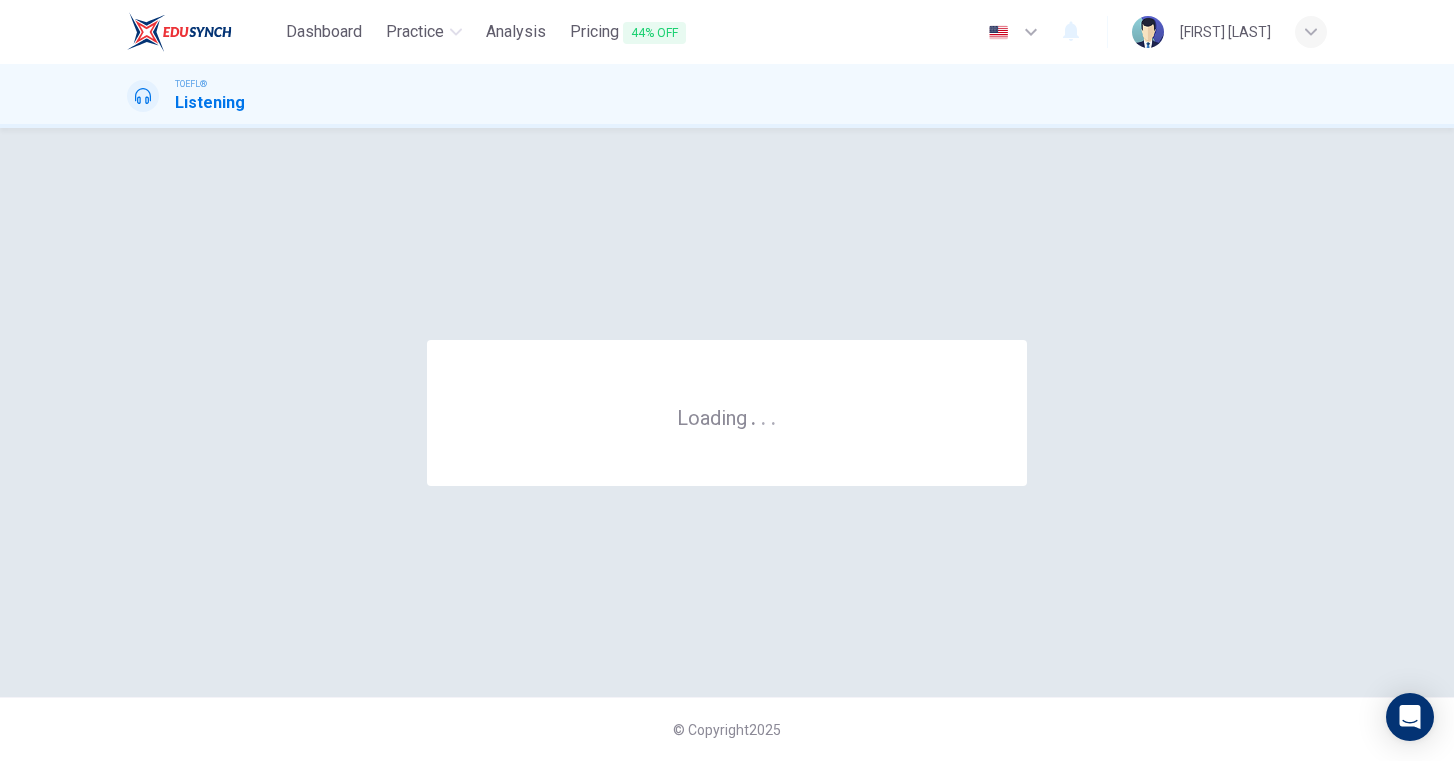 scroll, scrollTop: 0, scrollLeft: 0, axis: both 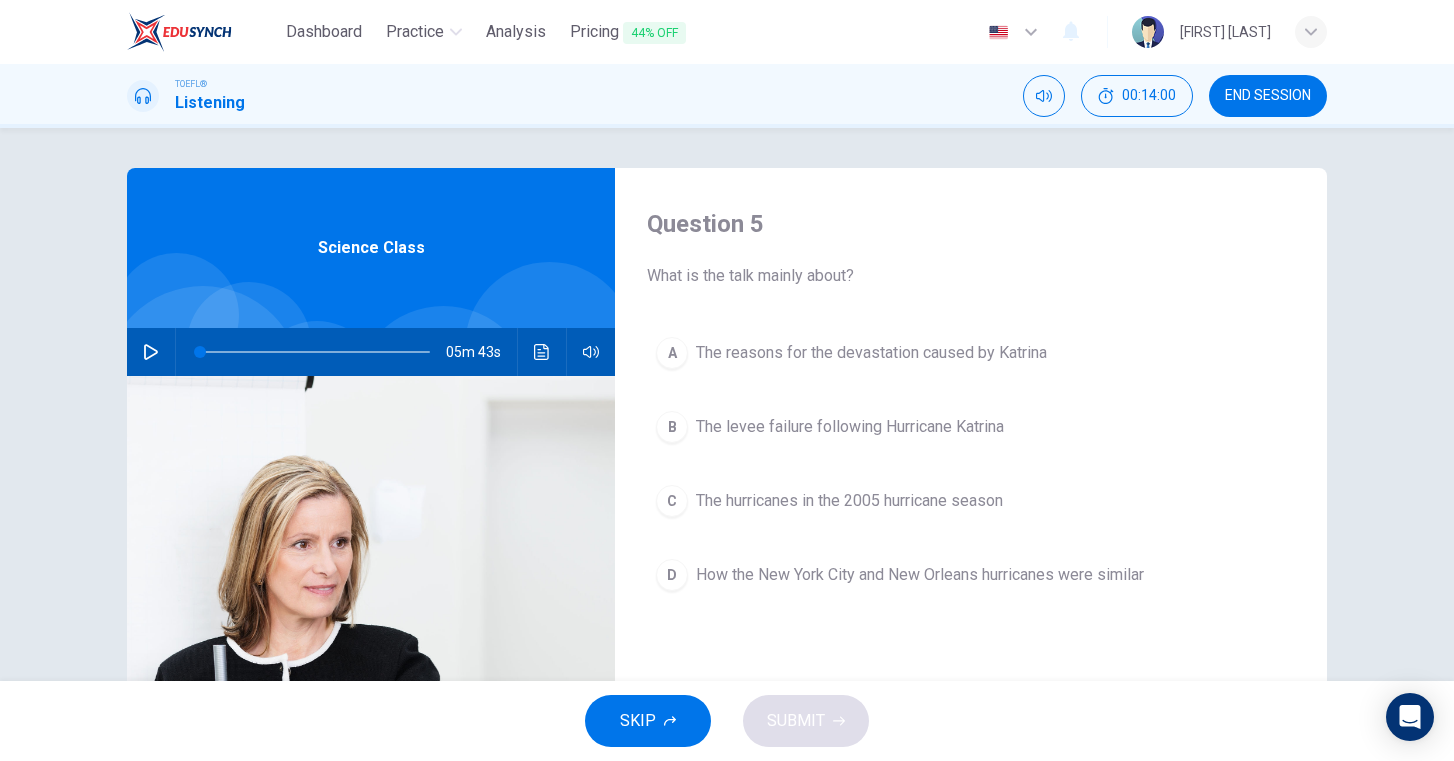 click at bounding box center [151, 352] 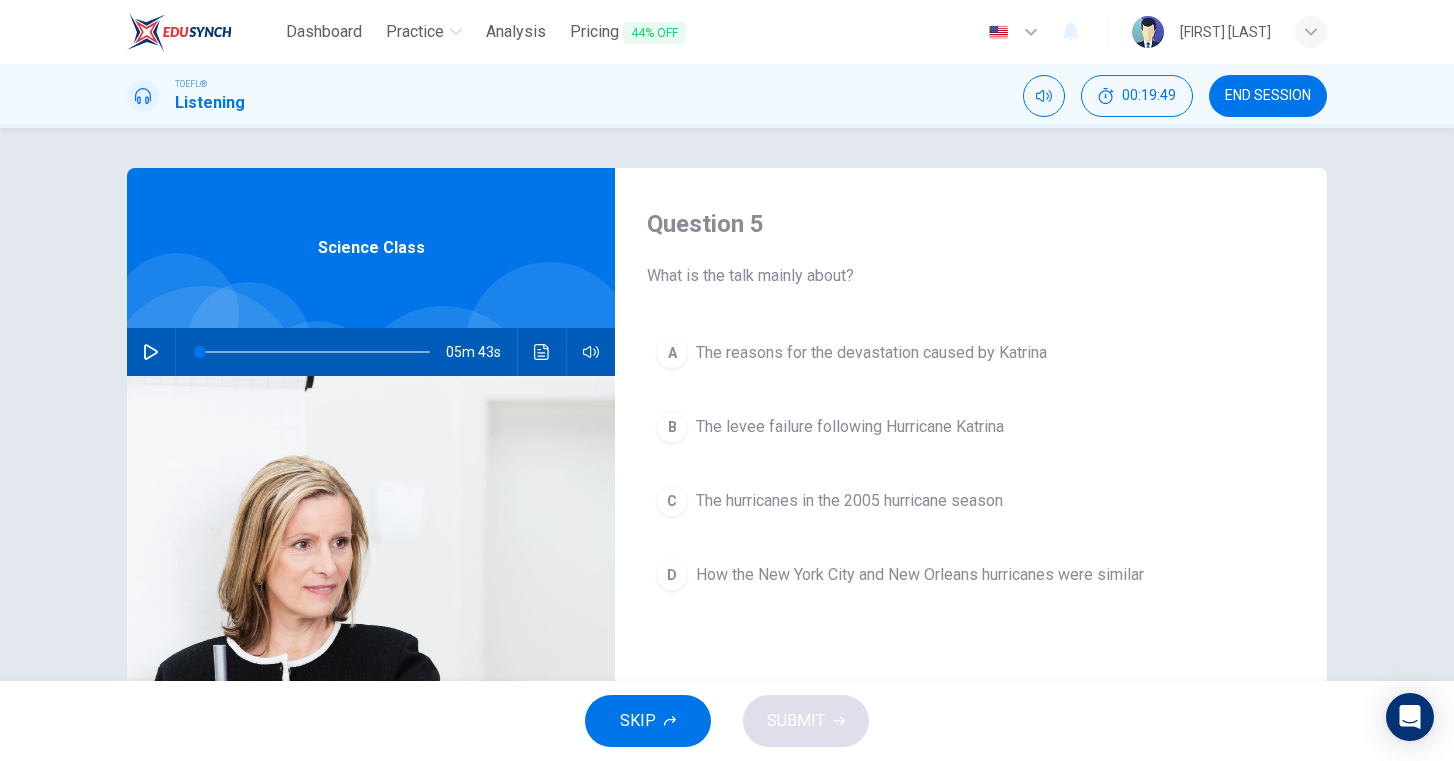 click on "The reasons for the devastation caused by Katrina" at bounding box center [871, 353] 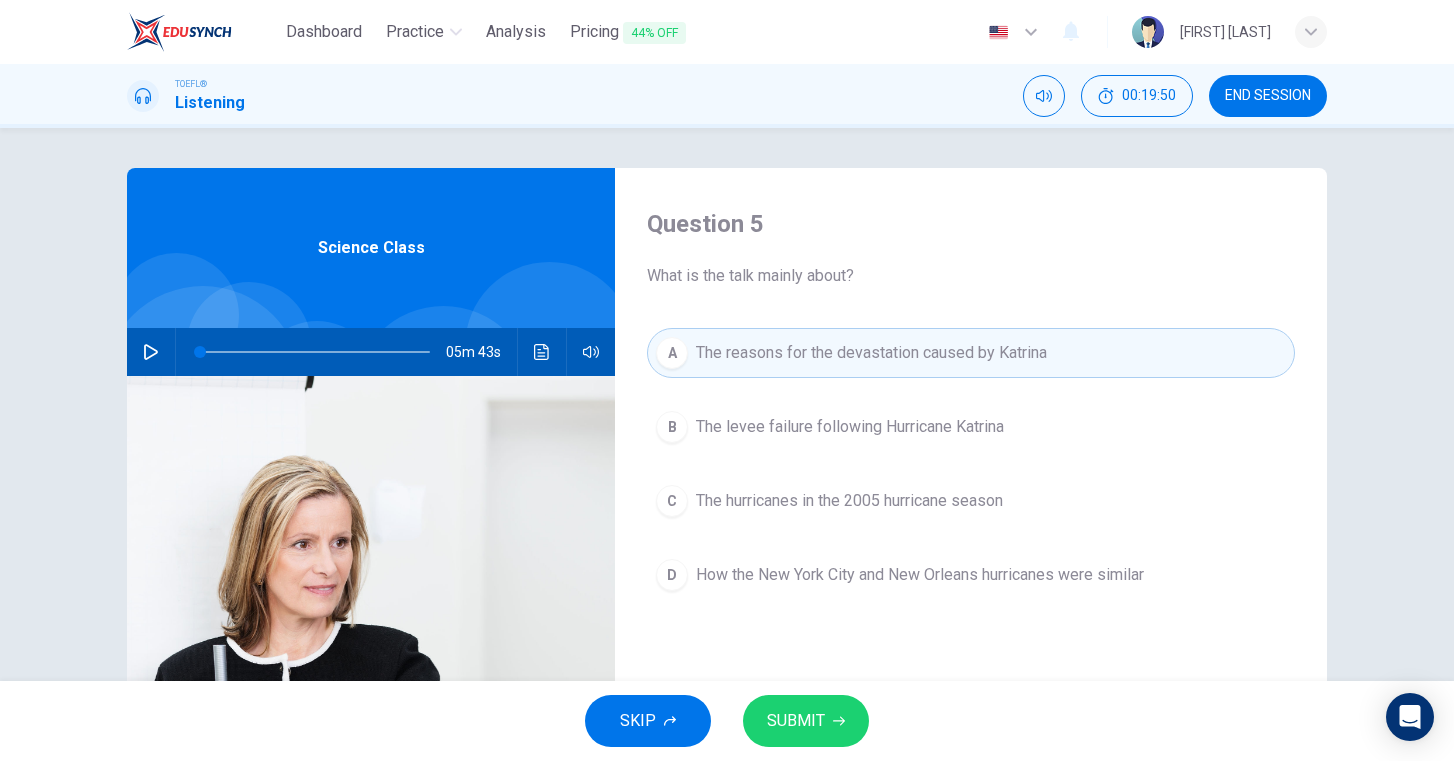 click on "SUBMIT" at bounding box center [806, 721] 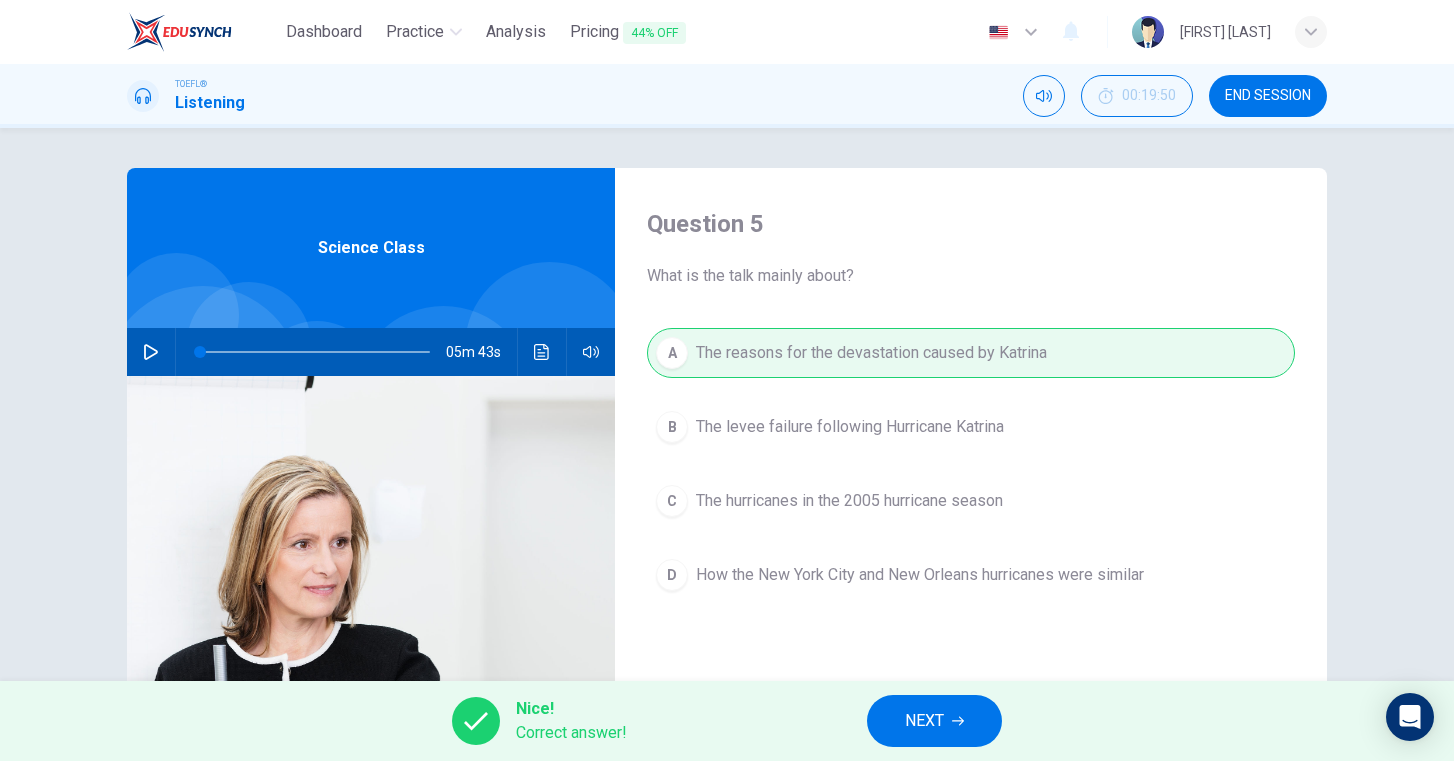 click at bounding box center (958, 721) 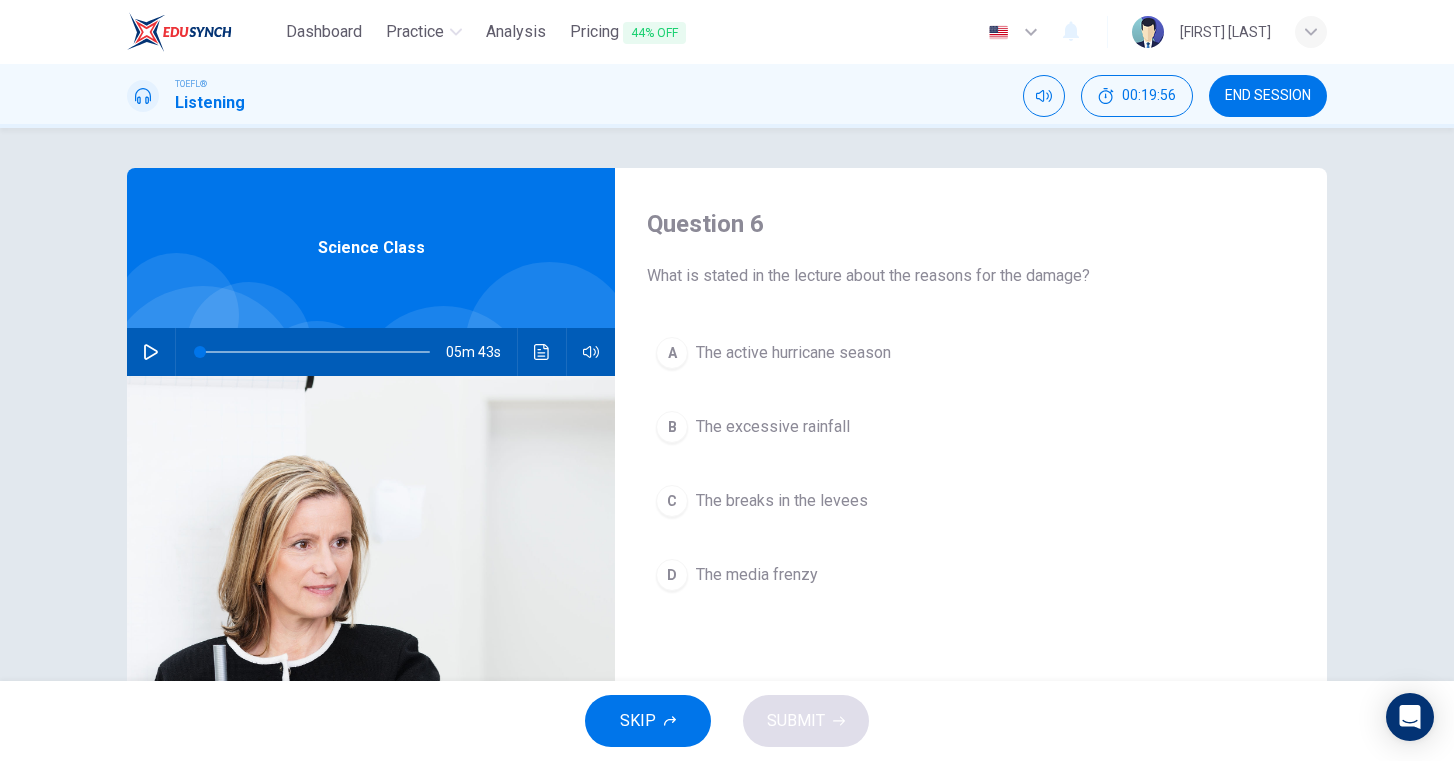 click on "The active hurricane season" at bounding box center [793, 353] 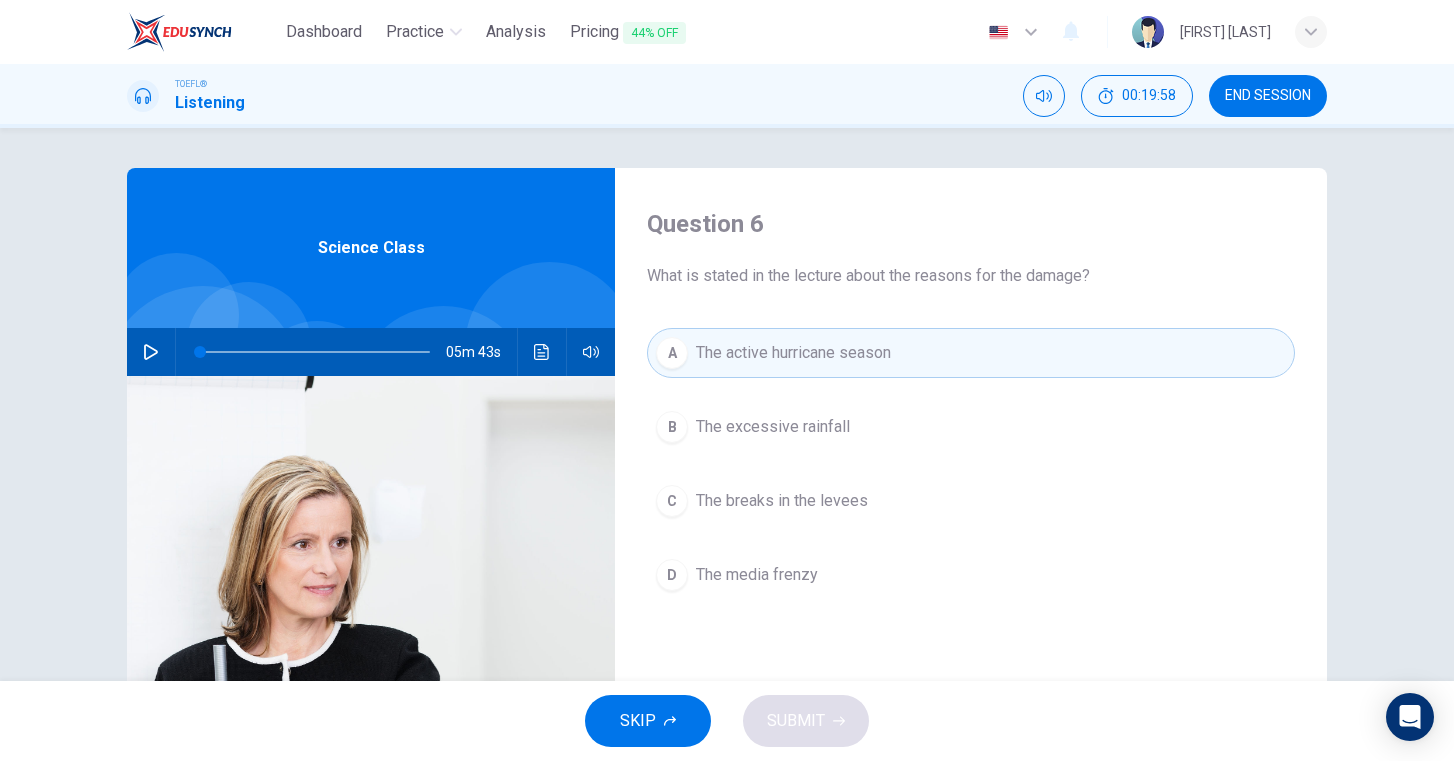 click on "A" at bounding box center [672, 353] 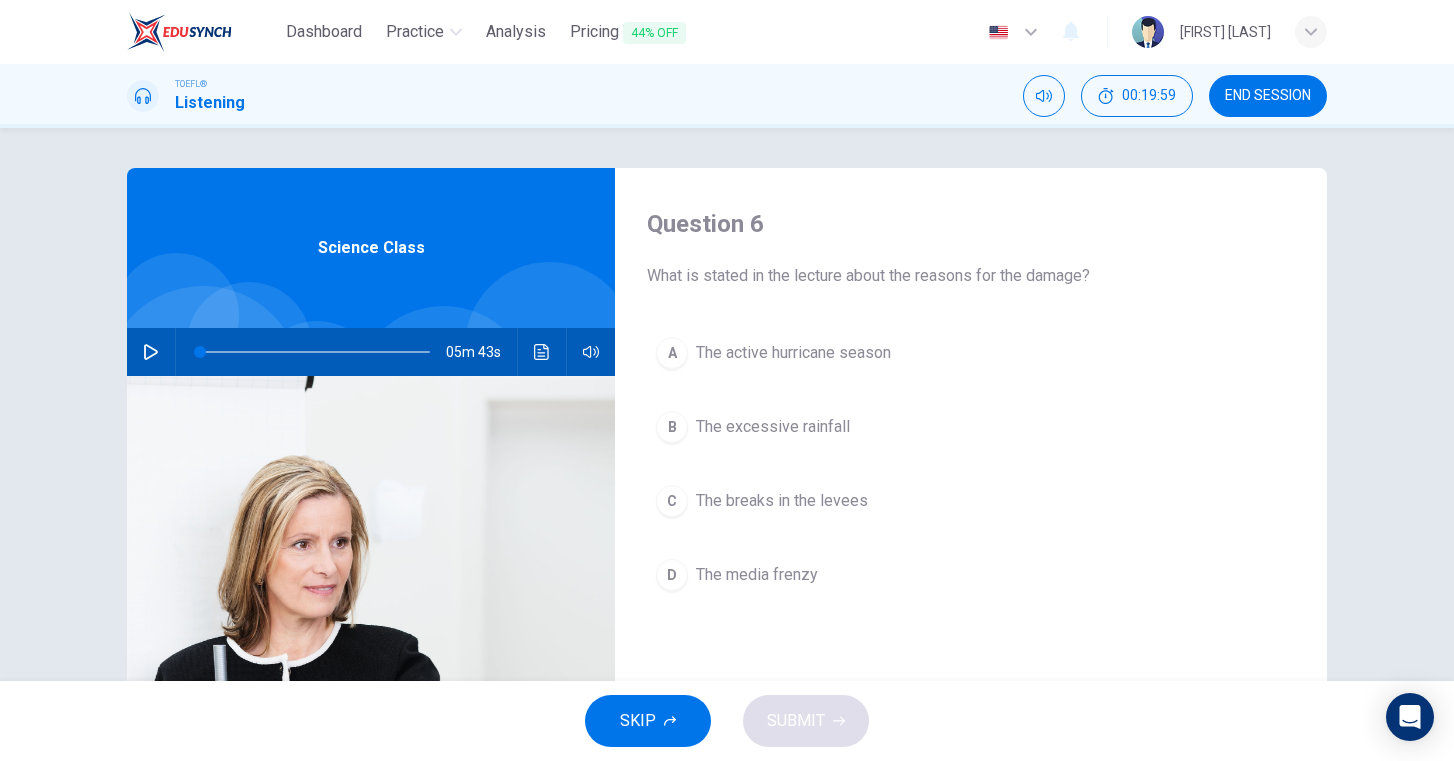 click on "B The excessive rainfall" at bounding box center [971, 427] 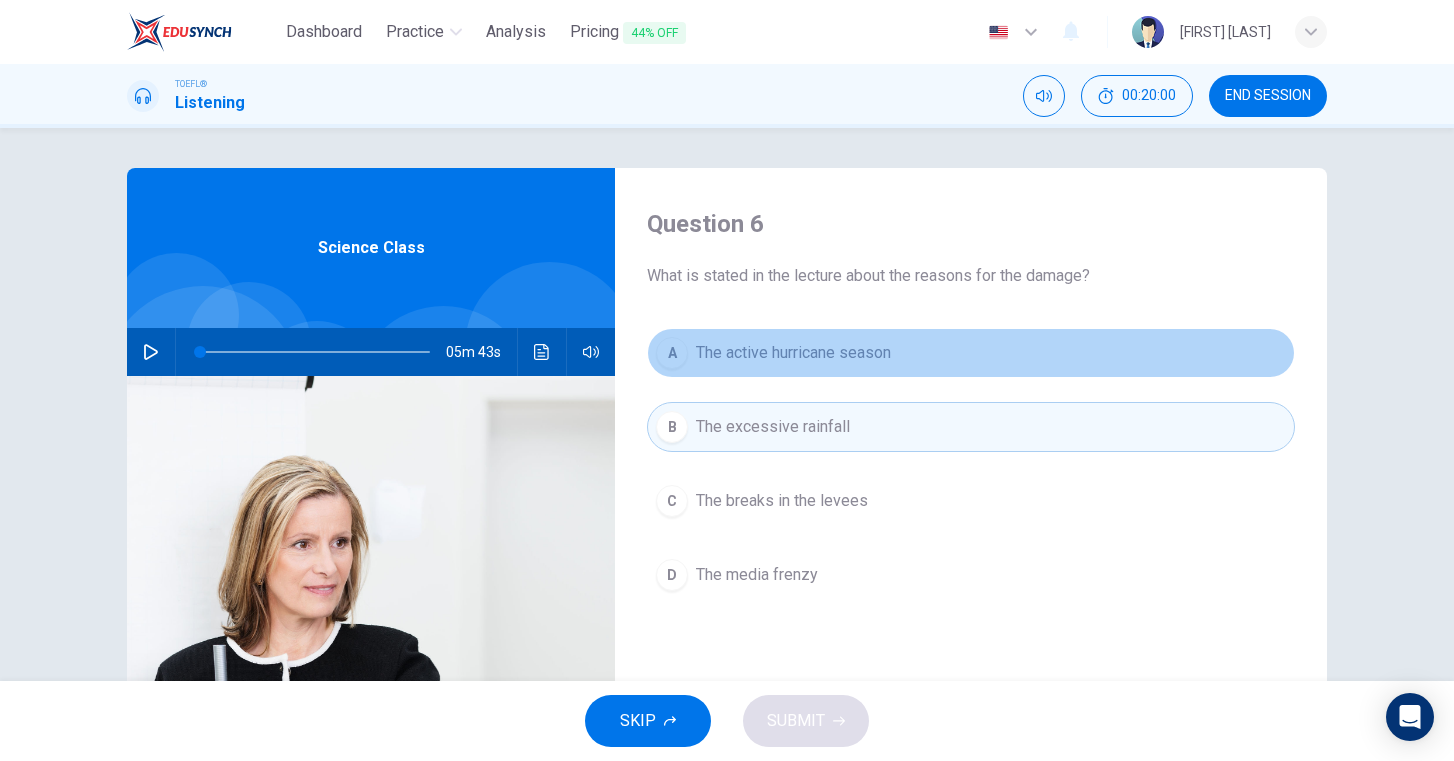 click on "A" at bounding box center (672, 353) 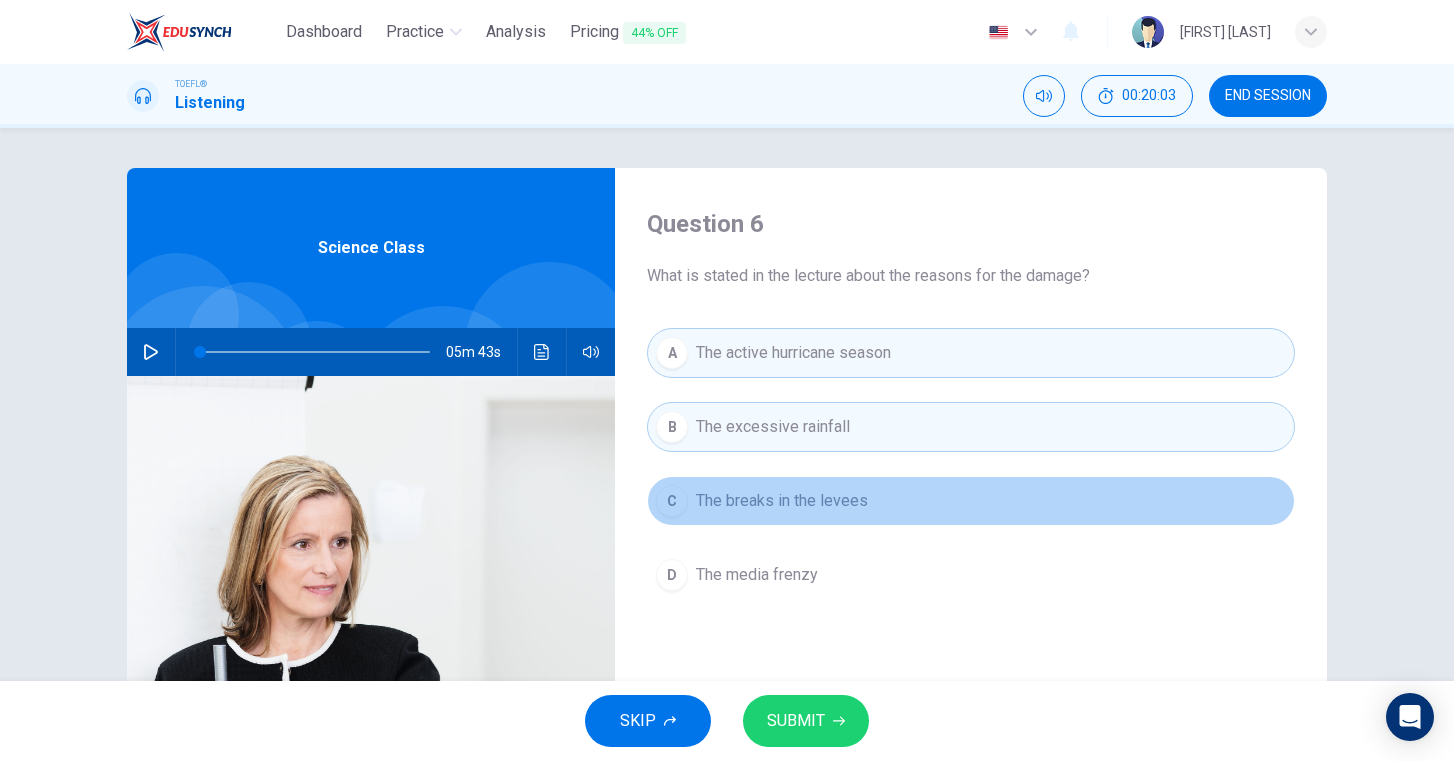 click on "C The breaks in the levees" at bounding box center [971, 501] 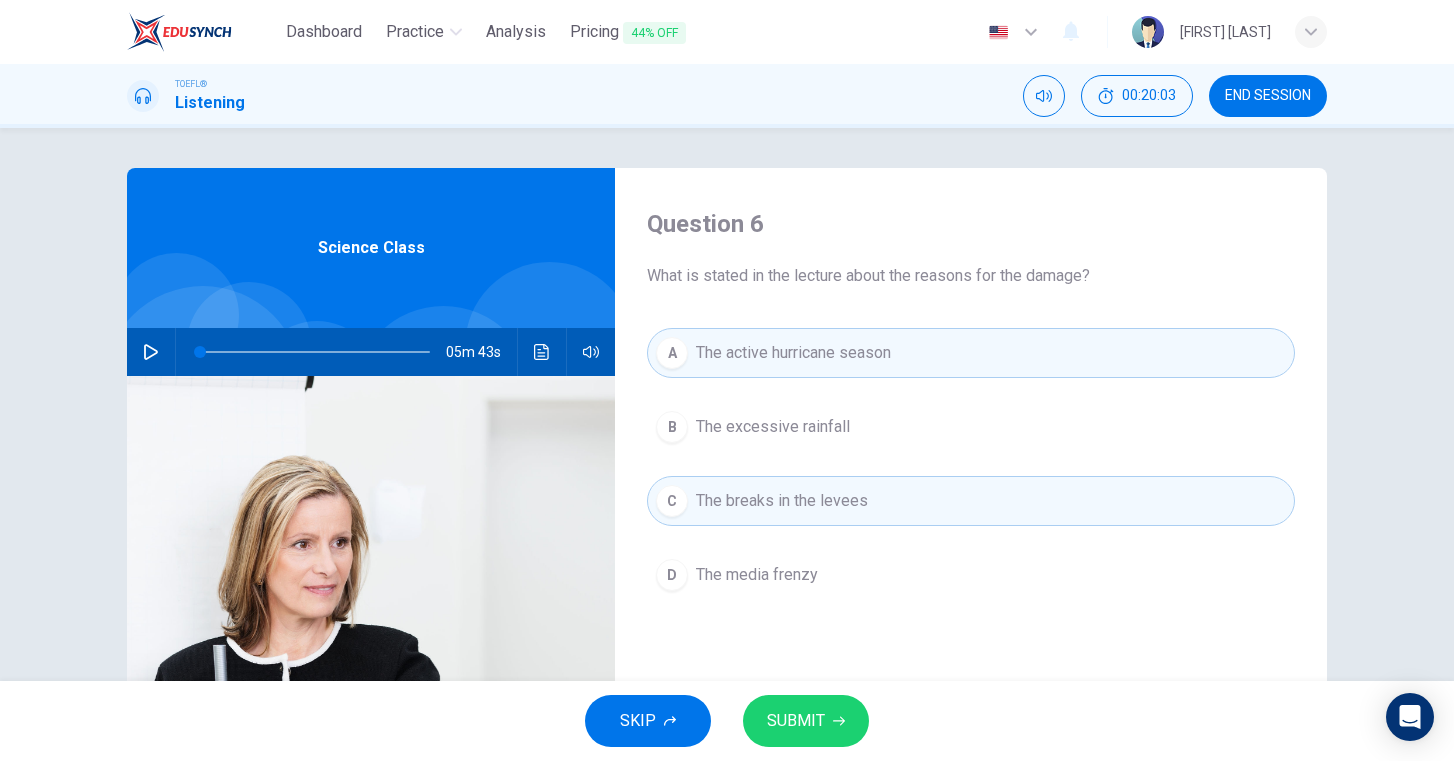 click on "The excessive rainfall" at bounding box center [773, 427] 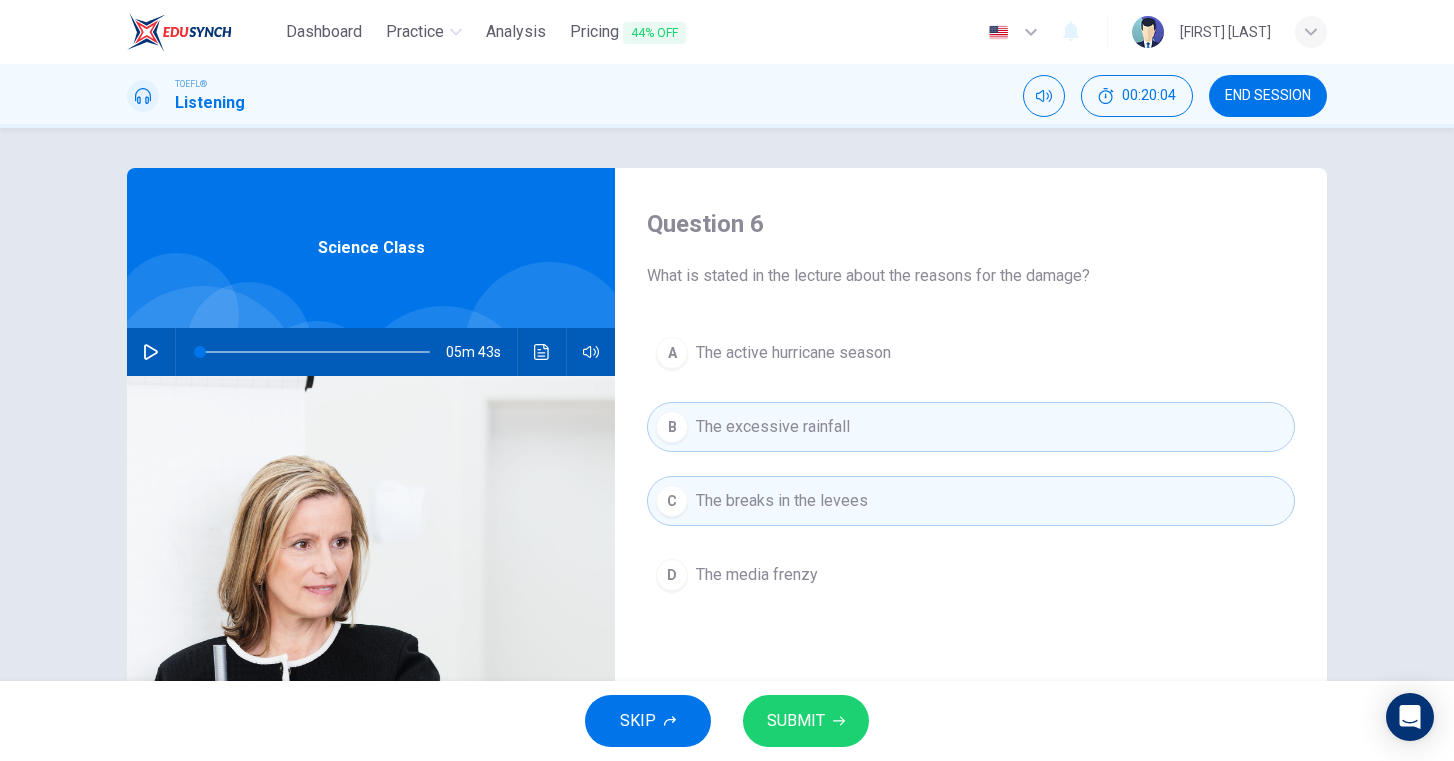 click on "The active hurricane season" at bounding box center [793, 353] 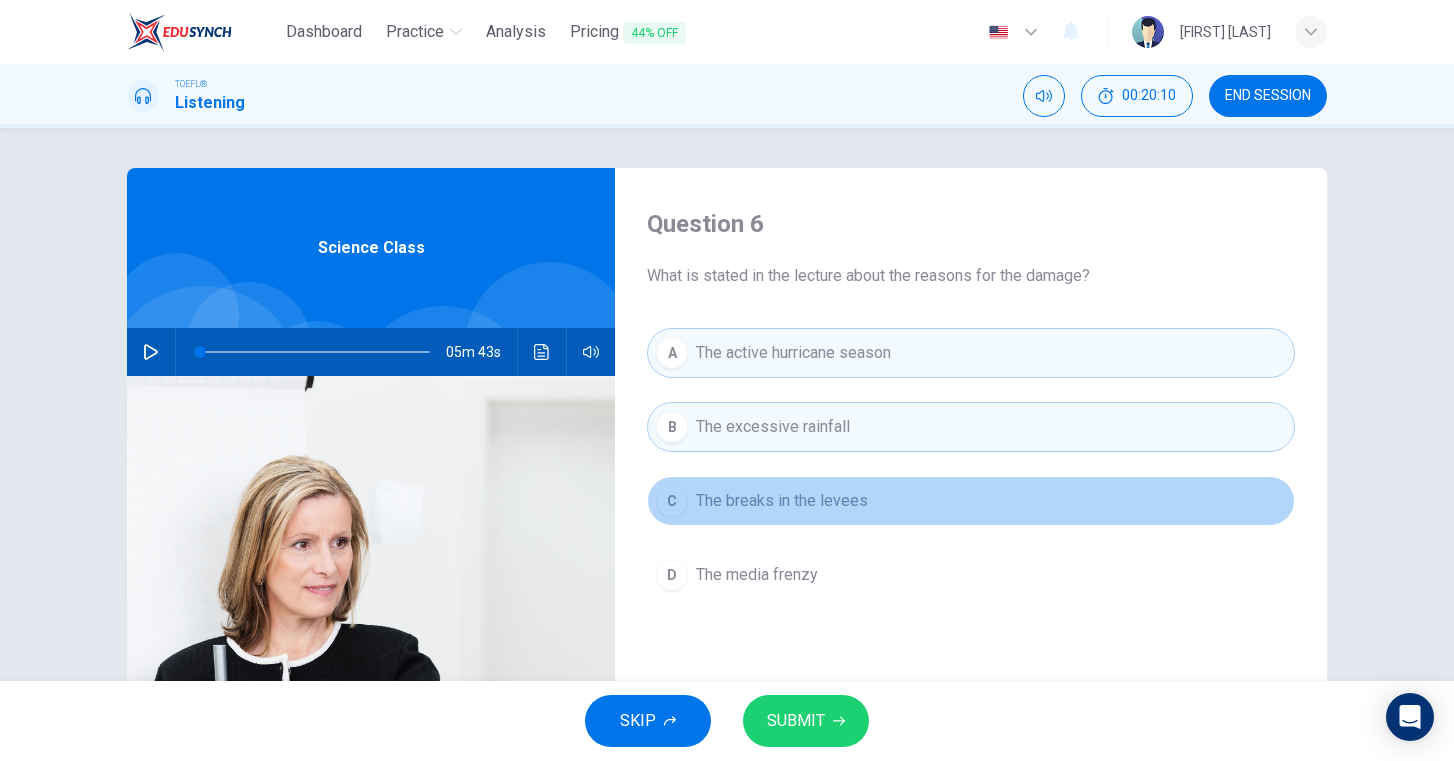 click on "The breaks in the levees" at bounding box center [782, 501] 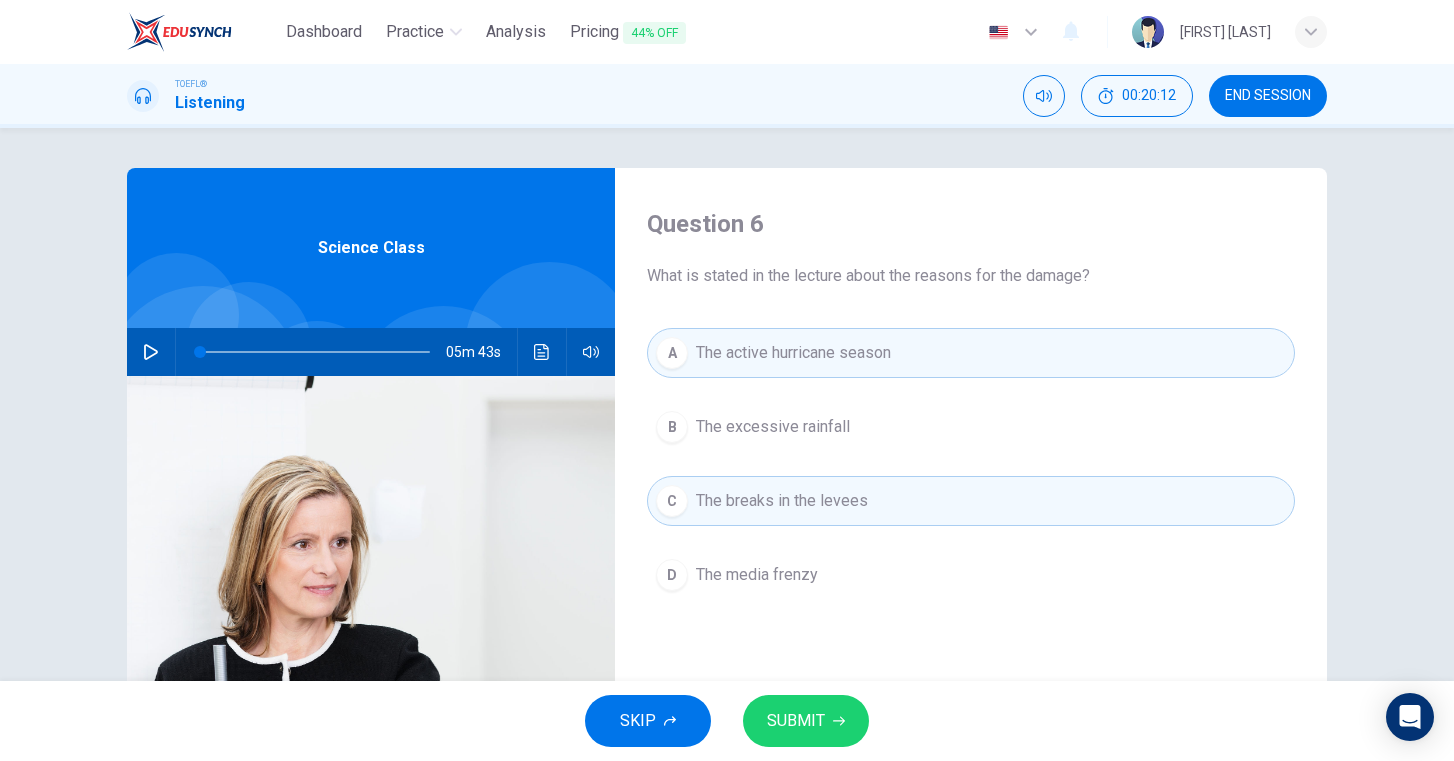 click on "B The excessive rainfall" at bounding box center [971, 427] 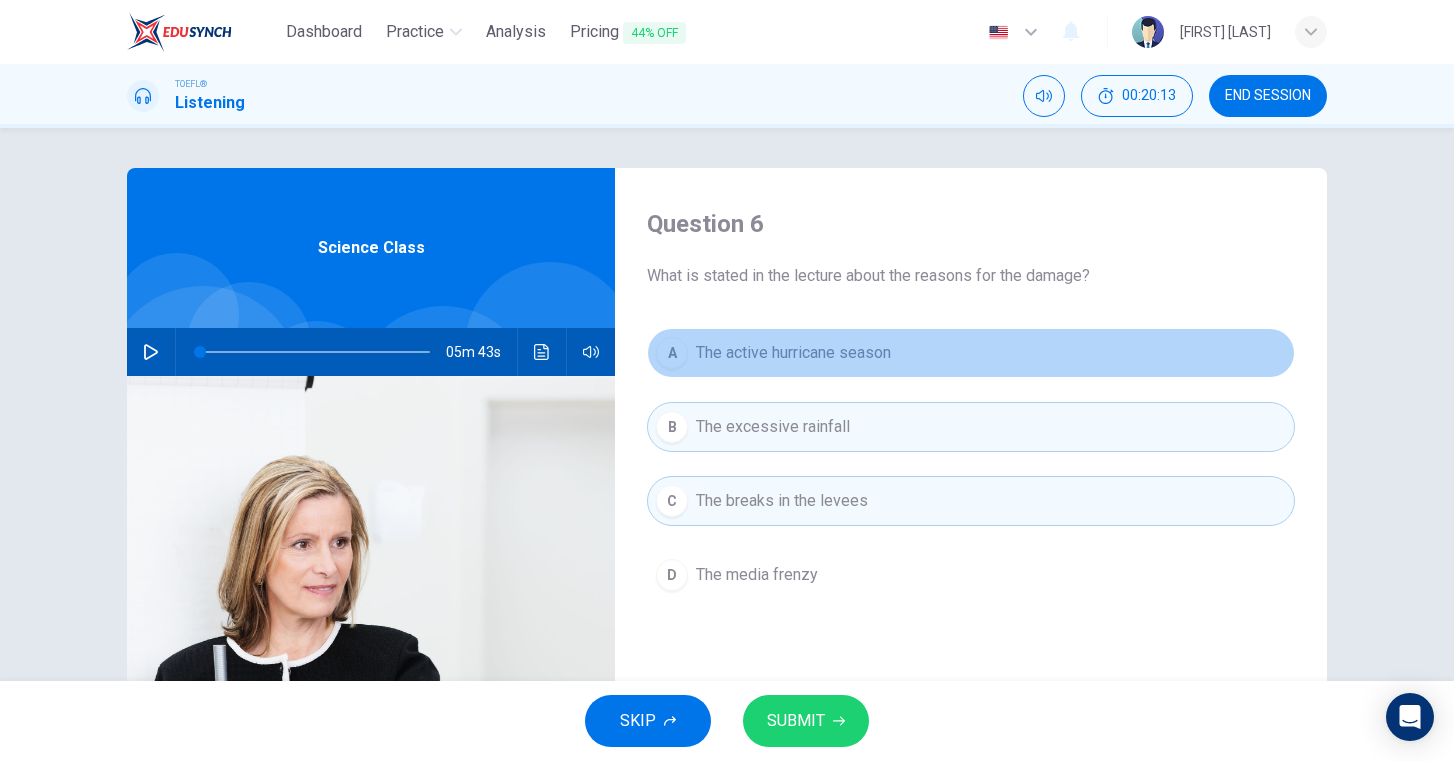 click on "The active hurricane season" at bounding box center (793, 353) 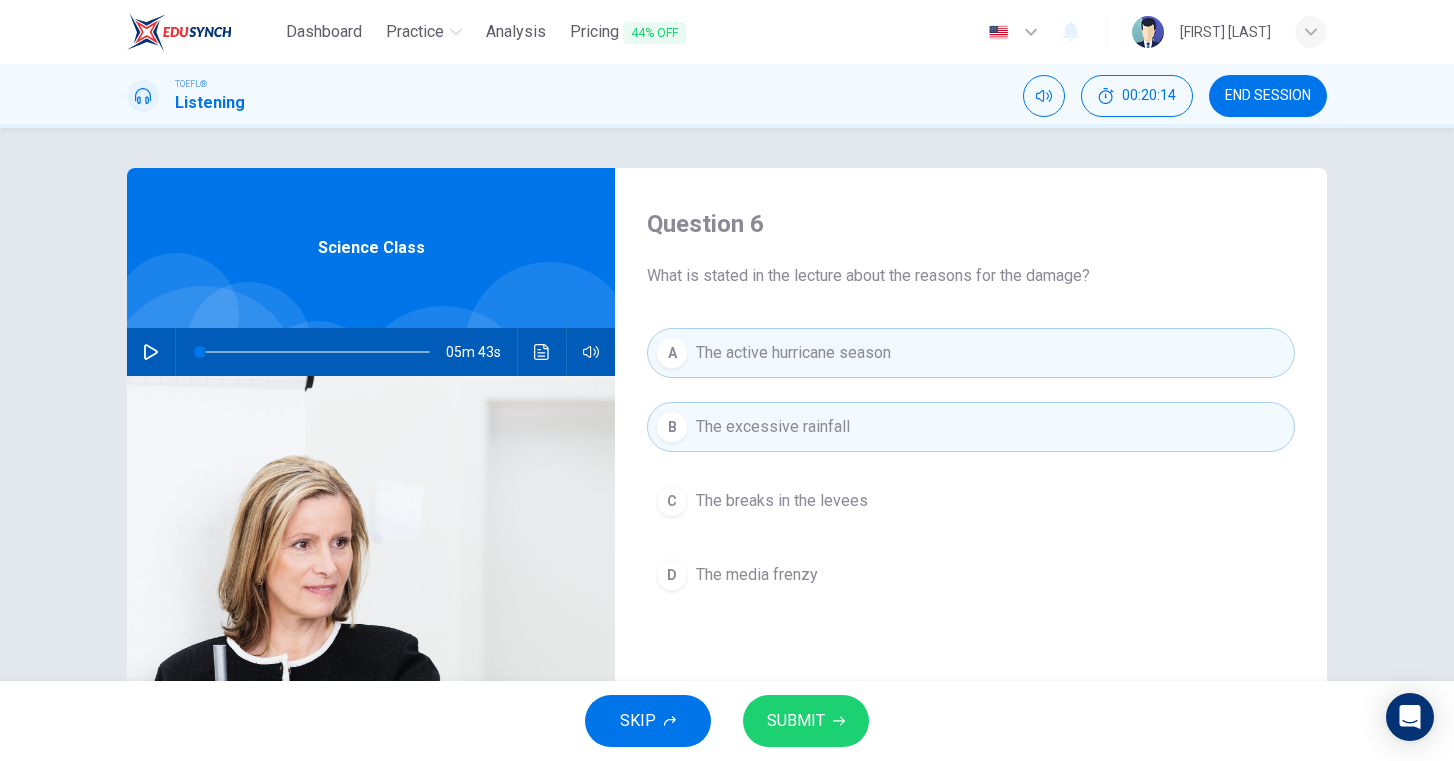 click on "SUBMIT" at bounding box center [806, 721] 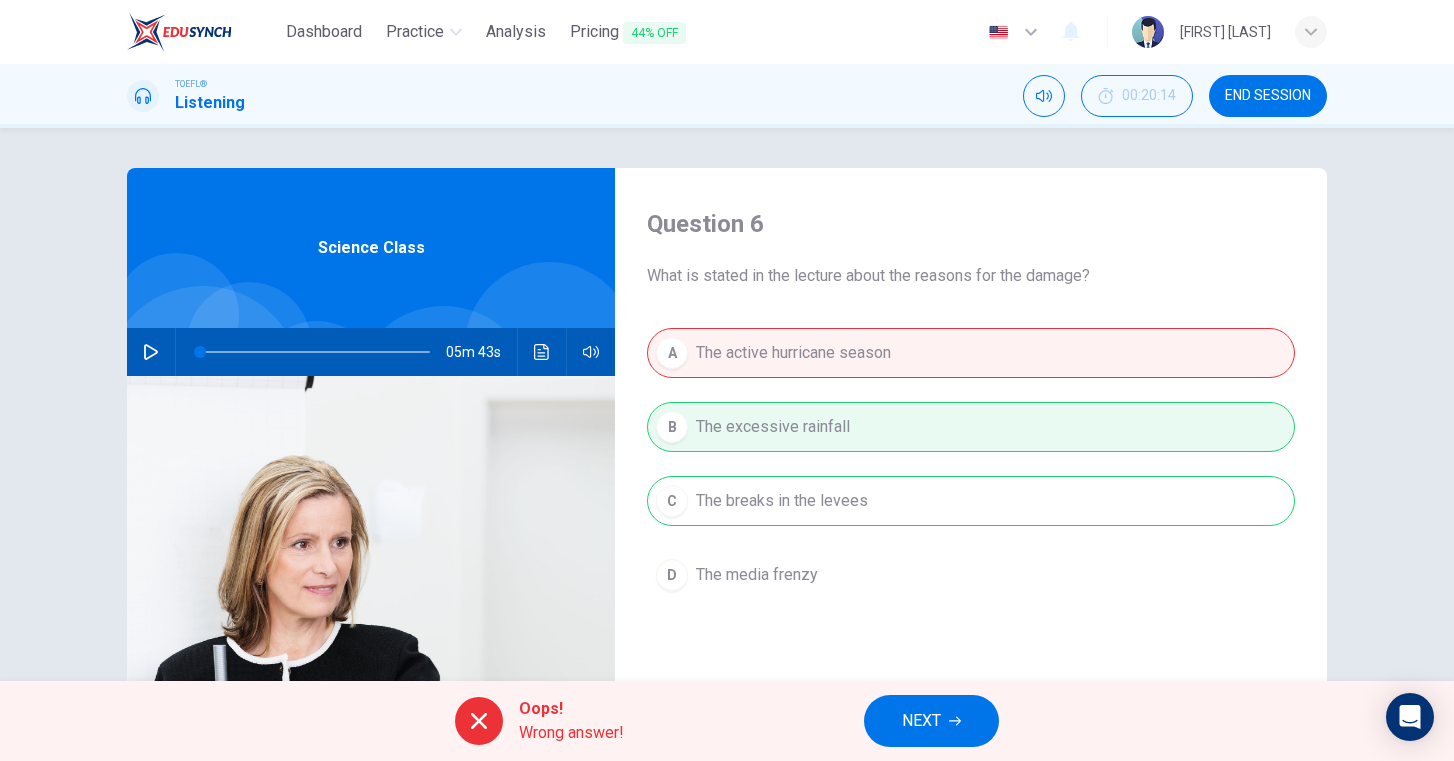 click on "NEXT" at bounding box center (931, 721) 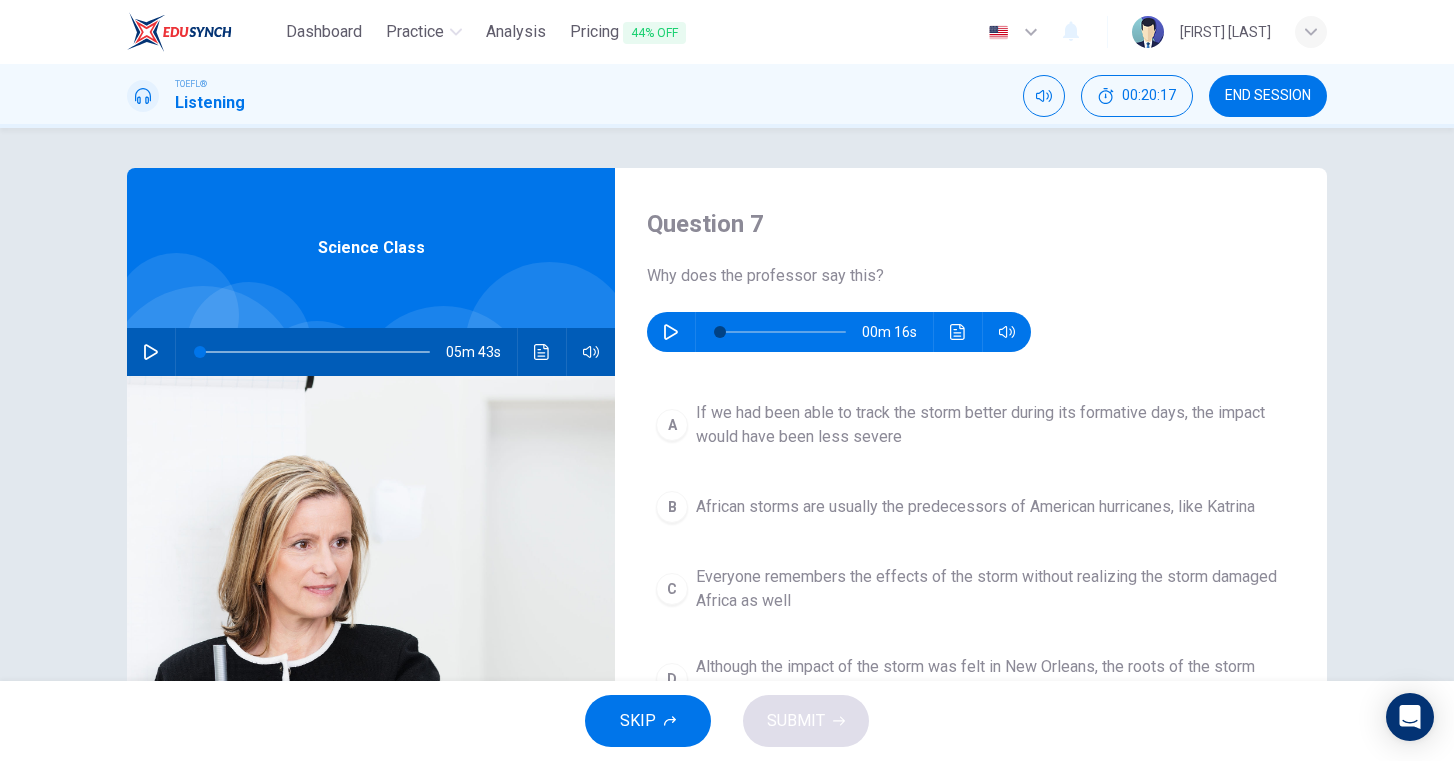 click at bounding box center (671, 332) 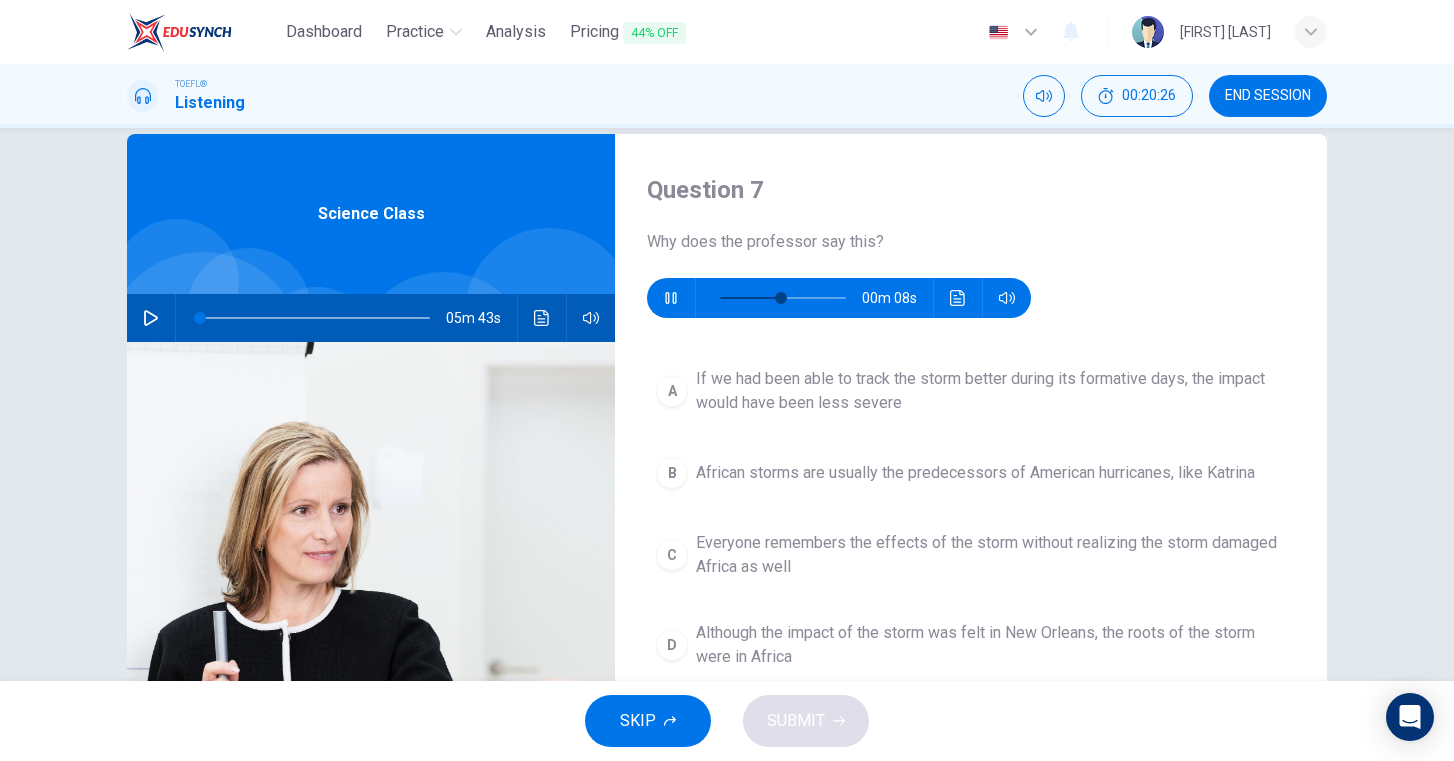 scroll, scrollTop: 57, scrollLeft: 0, axis: vertical 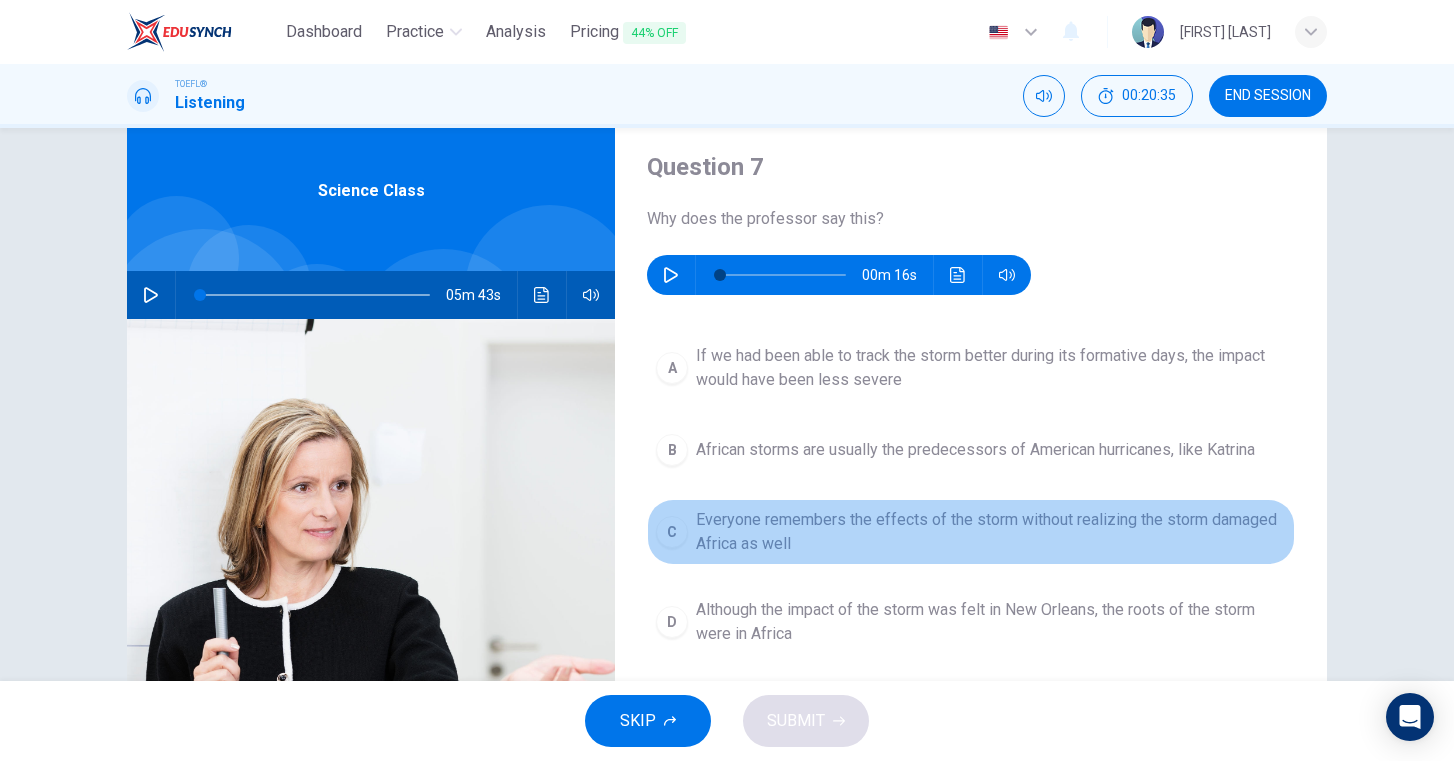 click on "Everyone remembers the effects of the storm without realizing the storm damaged Africa as well" at bounding box center [991, 368] 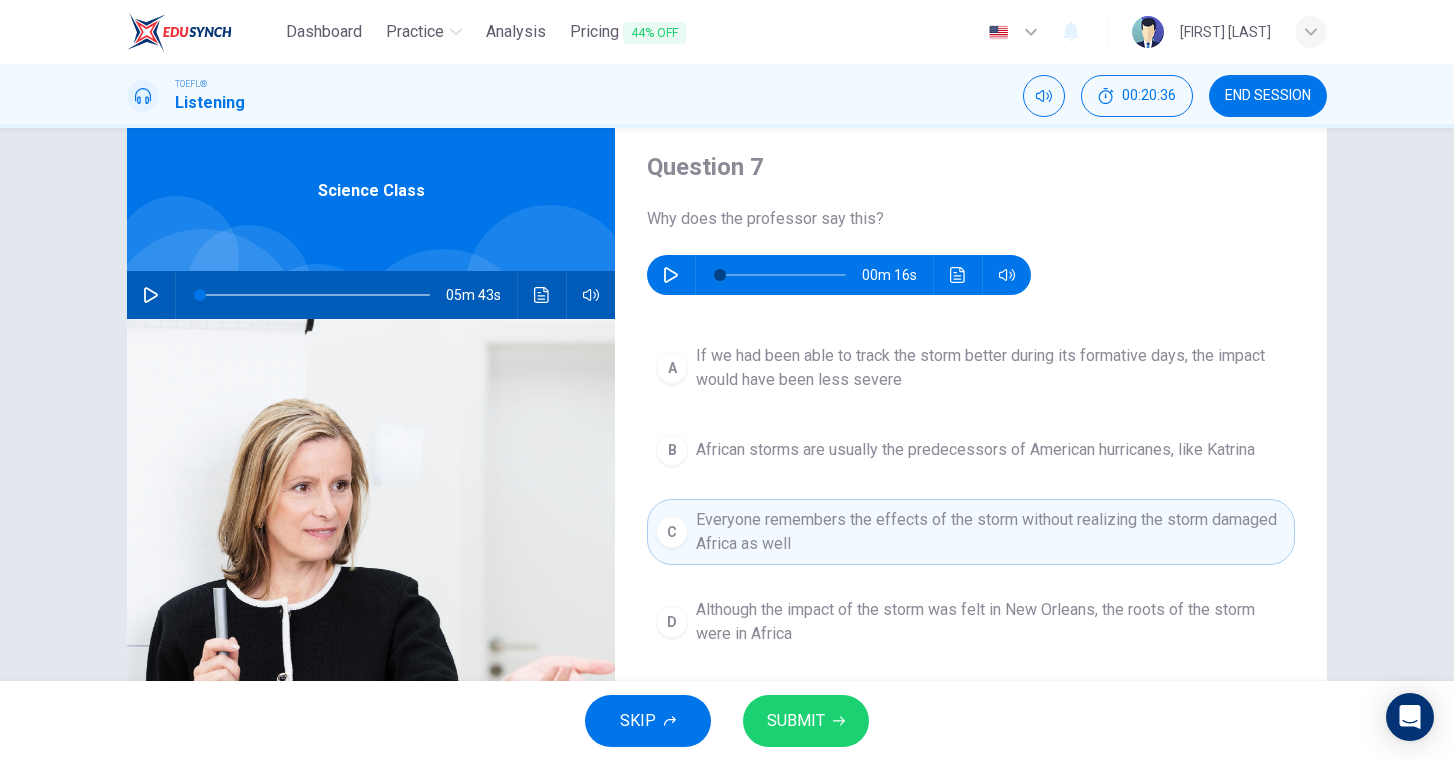 click on "SUBMIT" at bounding box center (796, 721) 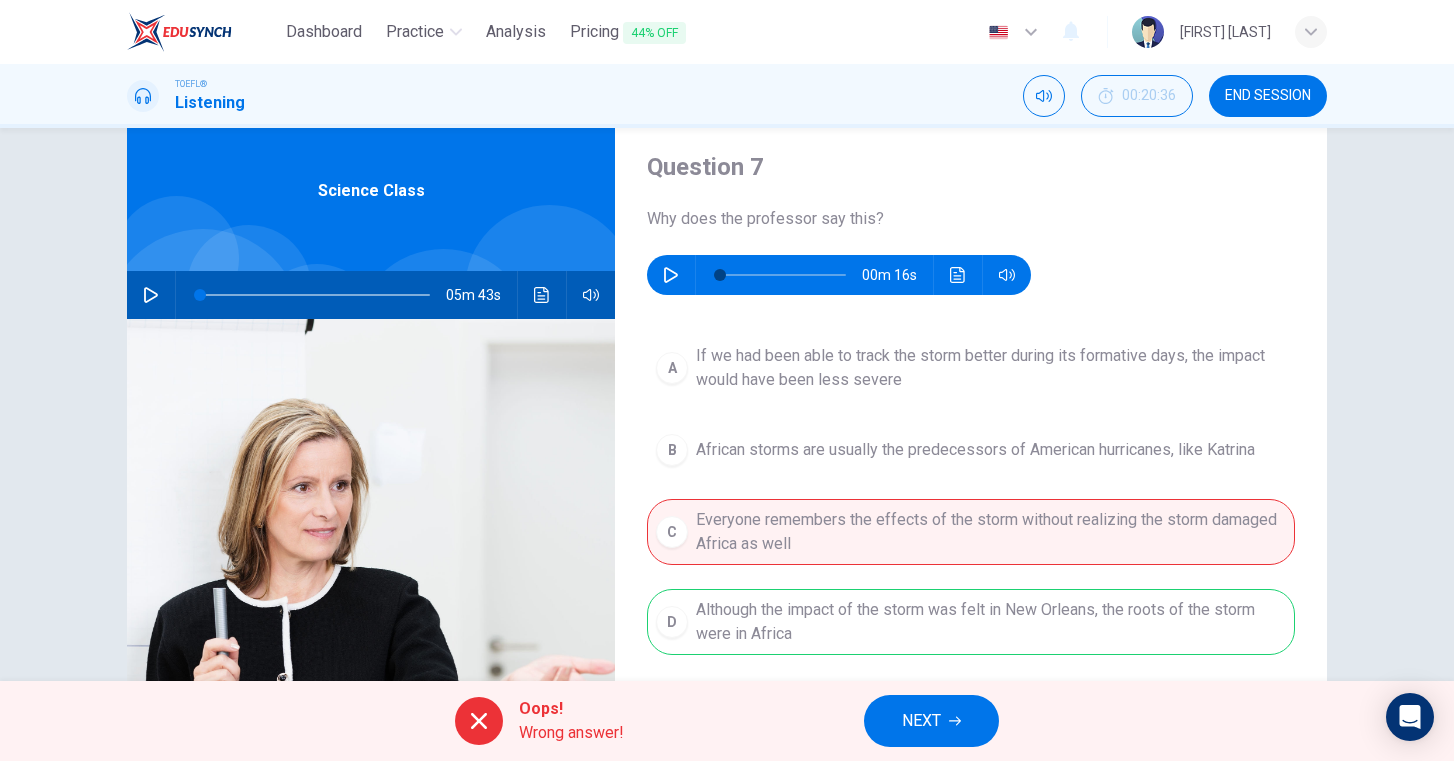 click at bounding box center [955, 721] 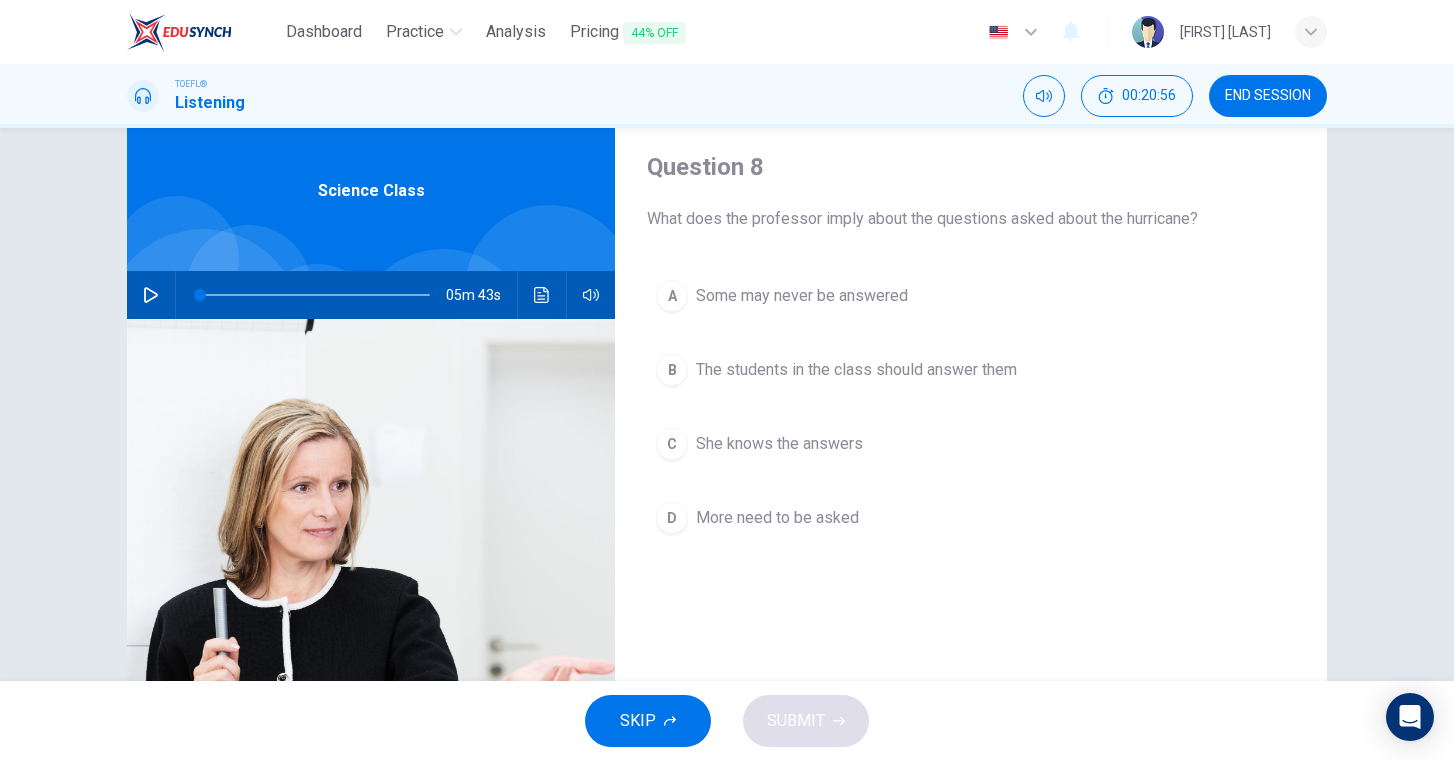 click on "She knows the answers" at bounding box center (802, 296) 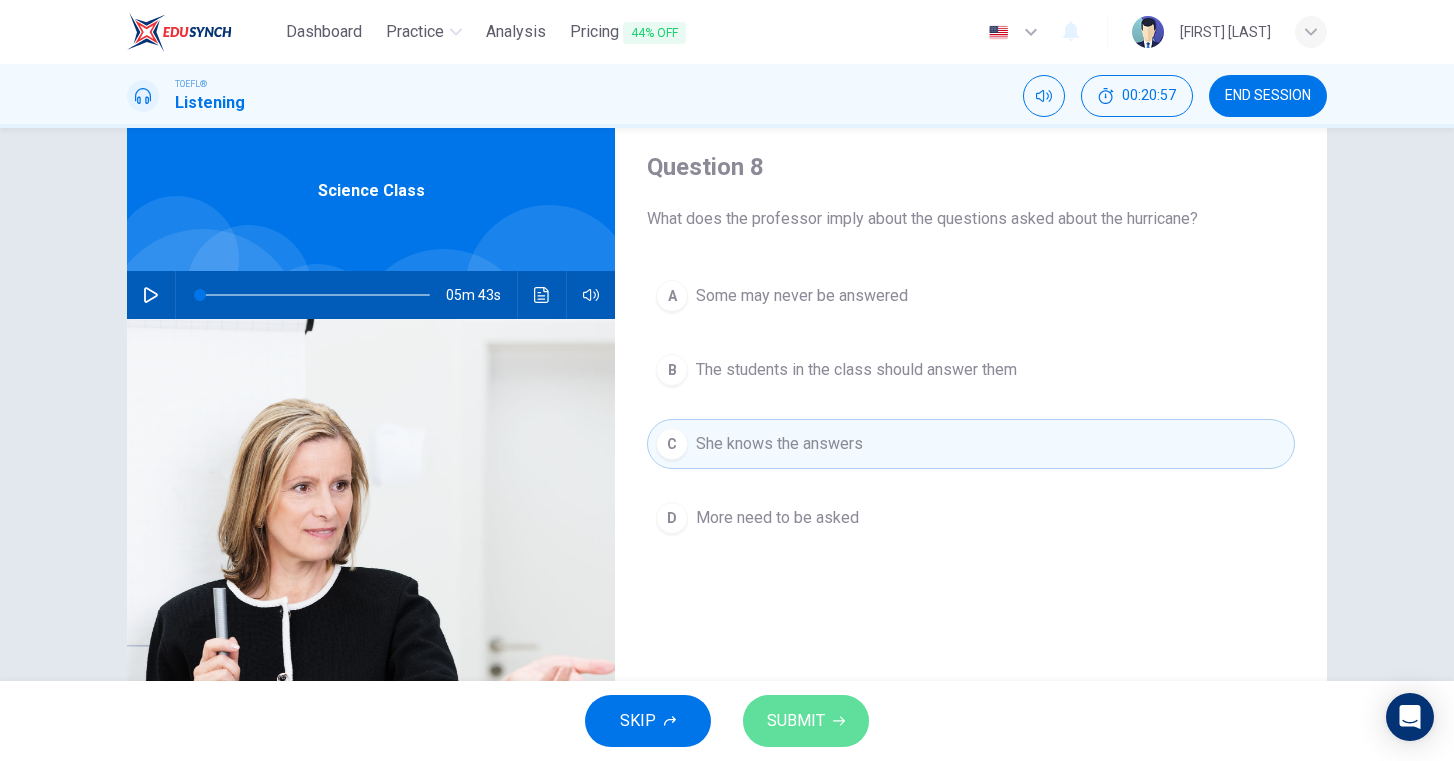 click on "SUBMIT" at bounding box center [806, 721] 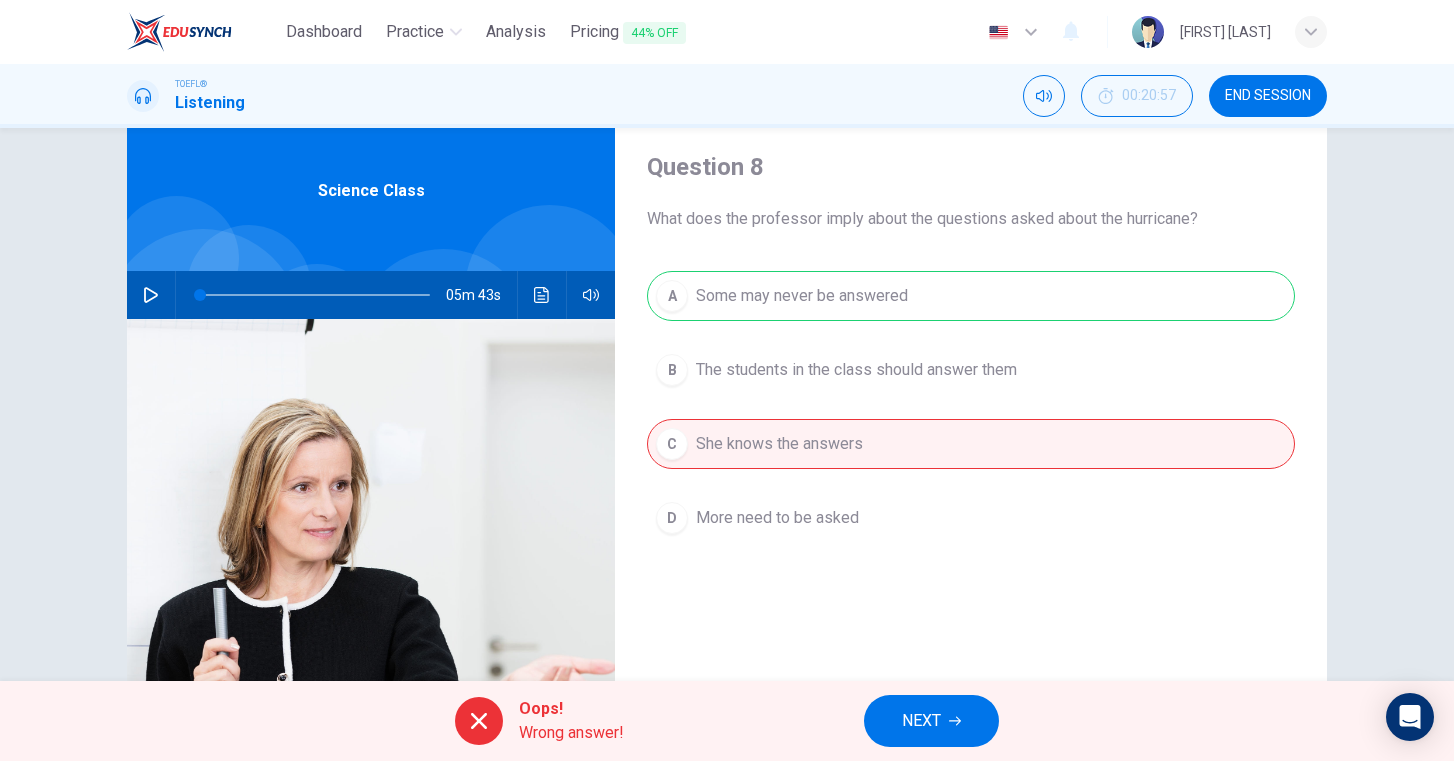 click on "NEXT" at bounding box center [921, 721] 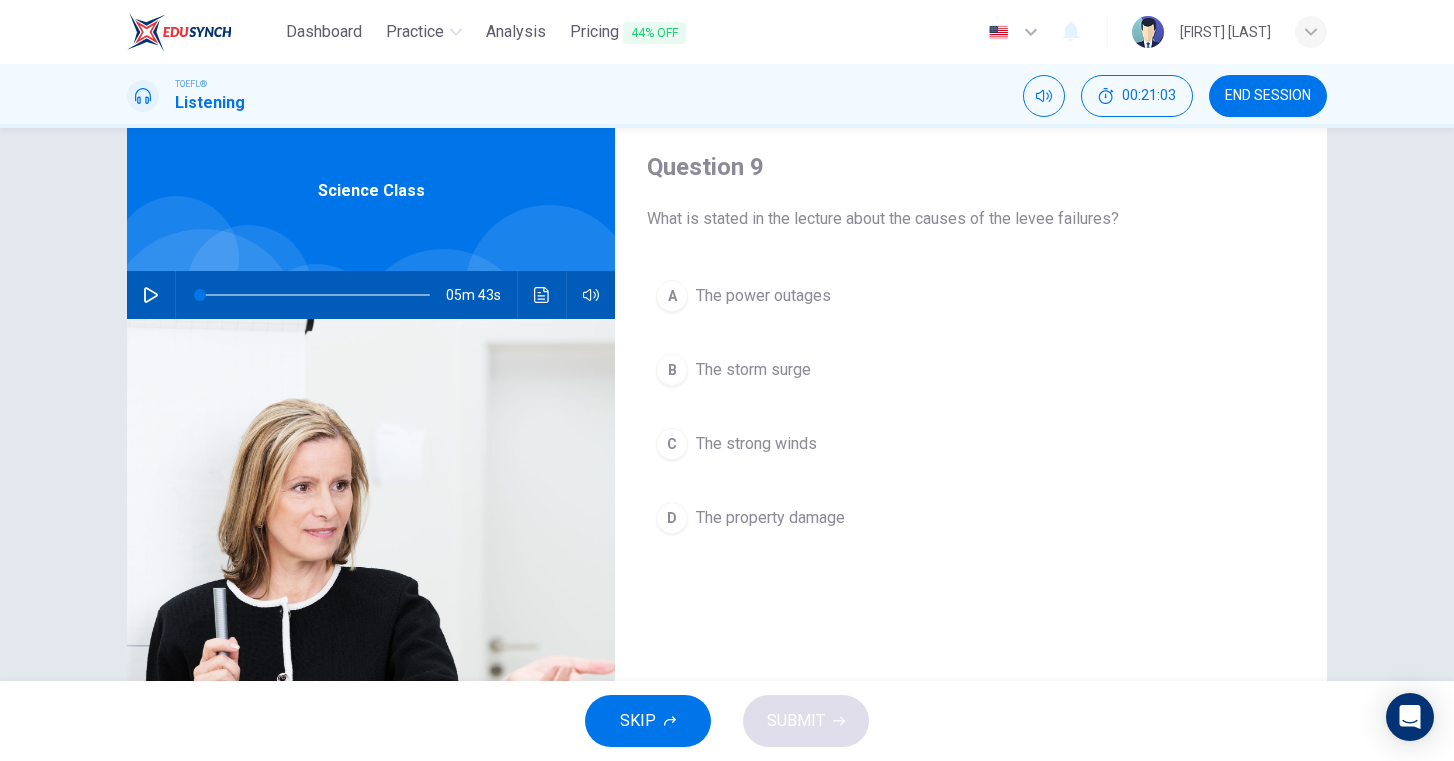 click on "The property damage" at bounding box center (763, 296) 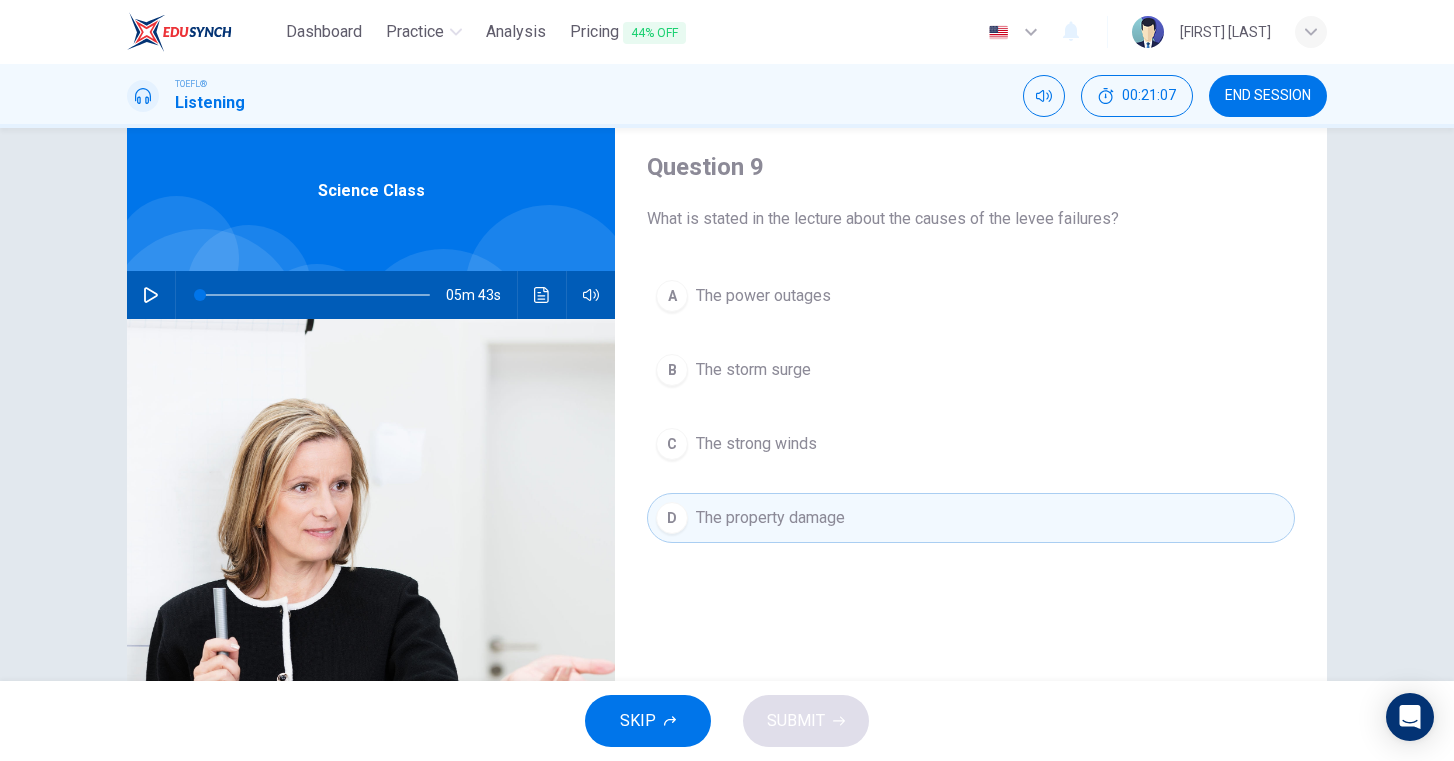 click on "The storm surge" at bounding box center (763, 296) 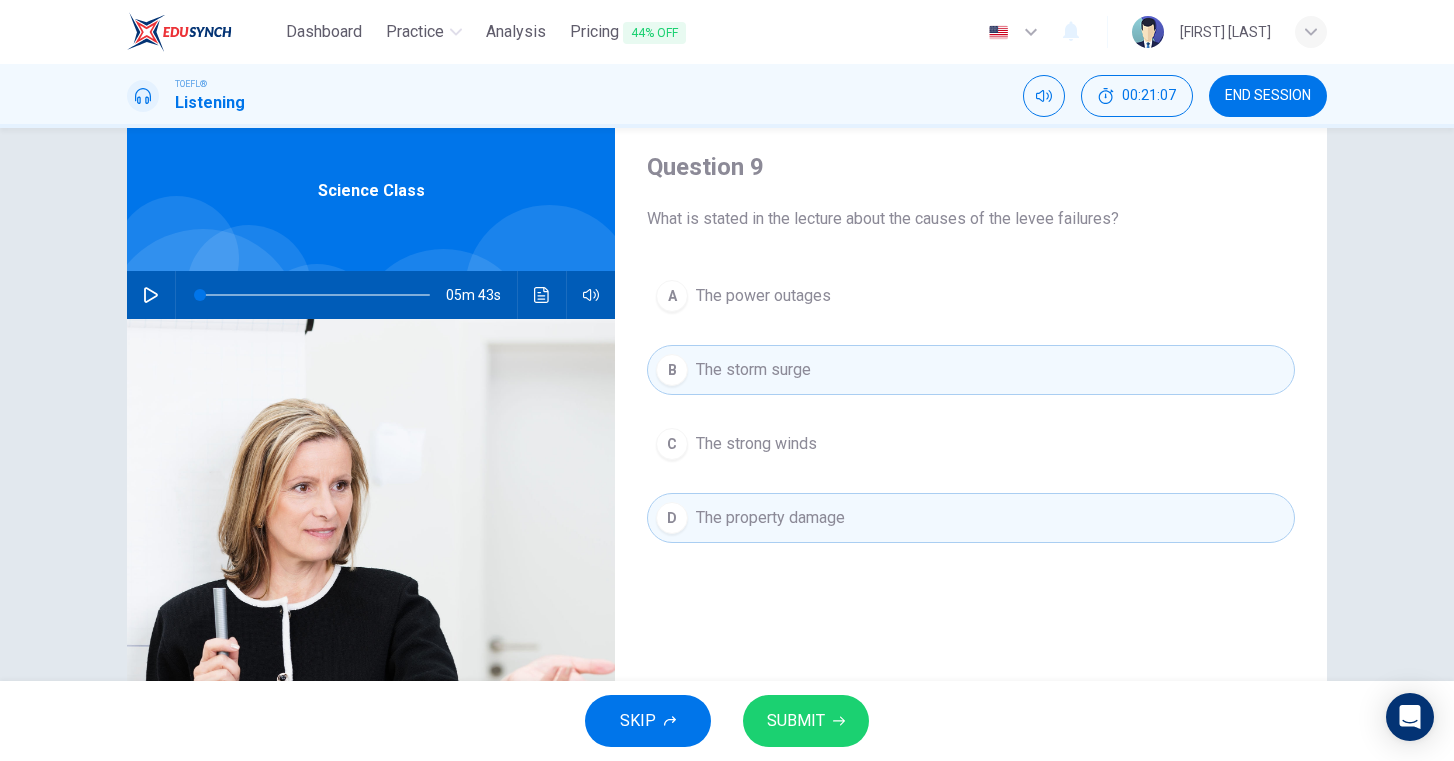 click on "SUBMIT" at bounding box center (806, 721) 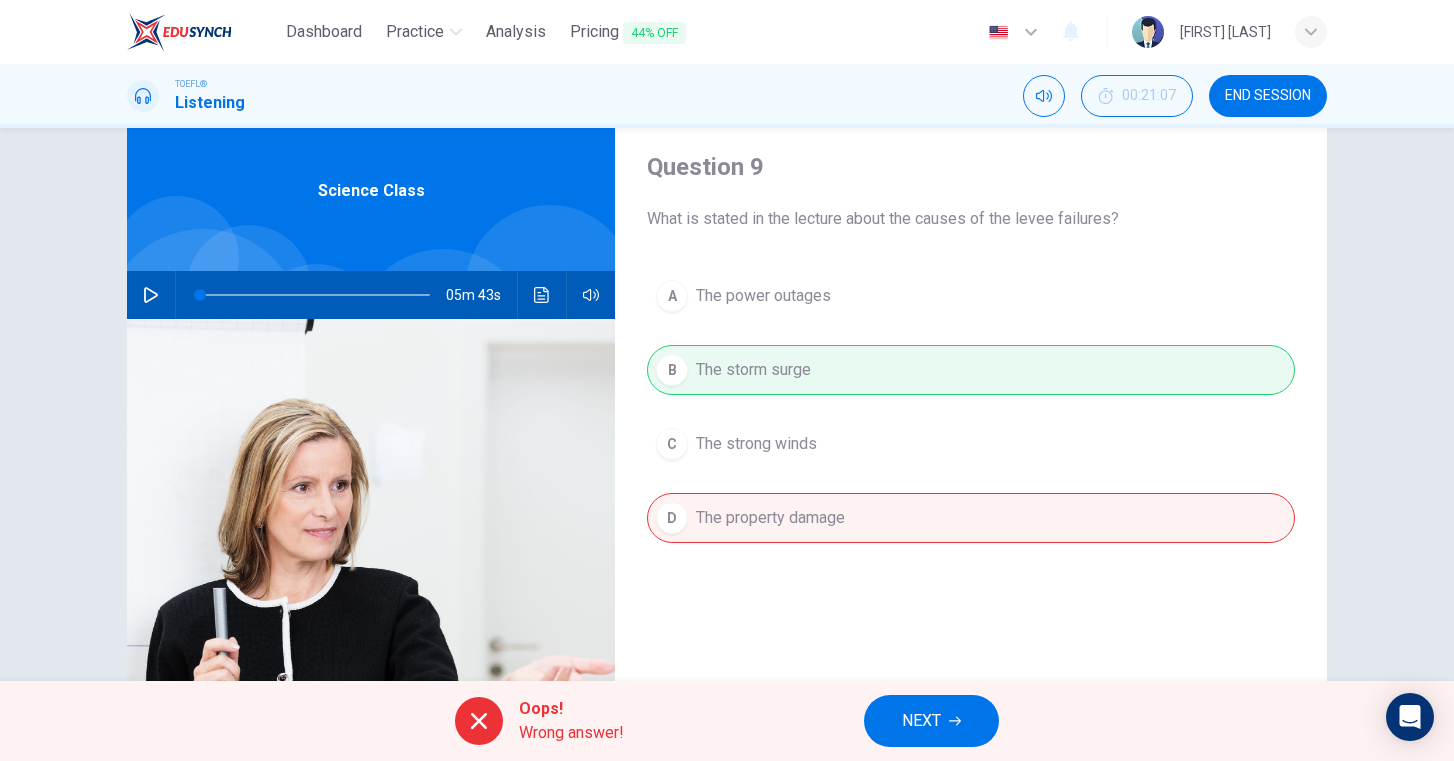 click at bounding box center [955, 721] 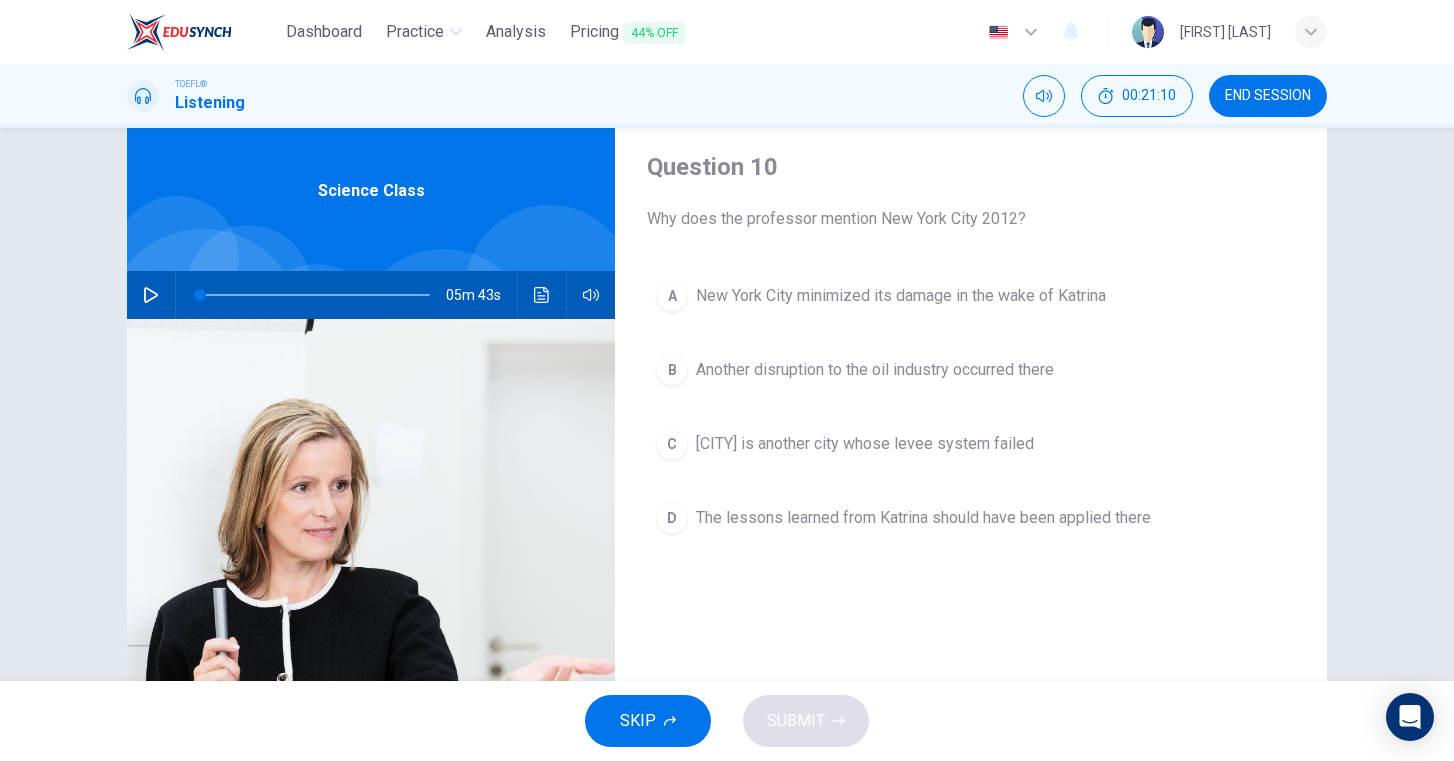 click on "A New York City minimized its damage in the wake of Katrina" at bounding box center [971, 296] 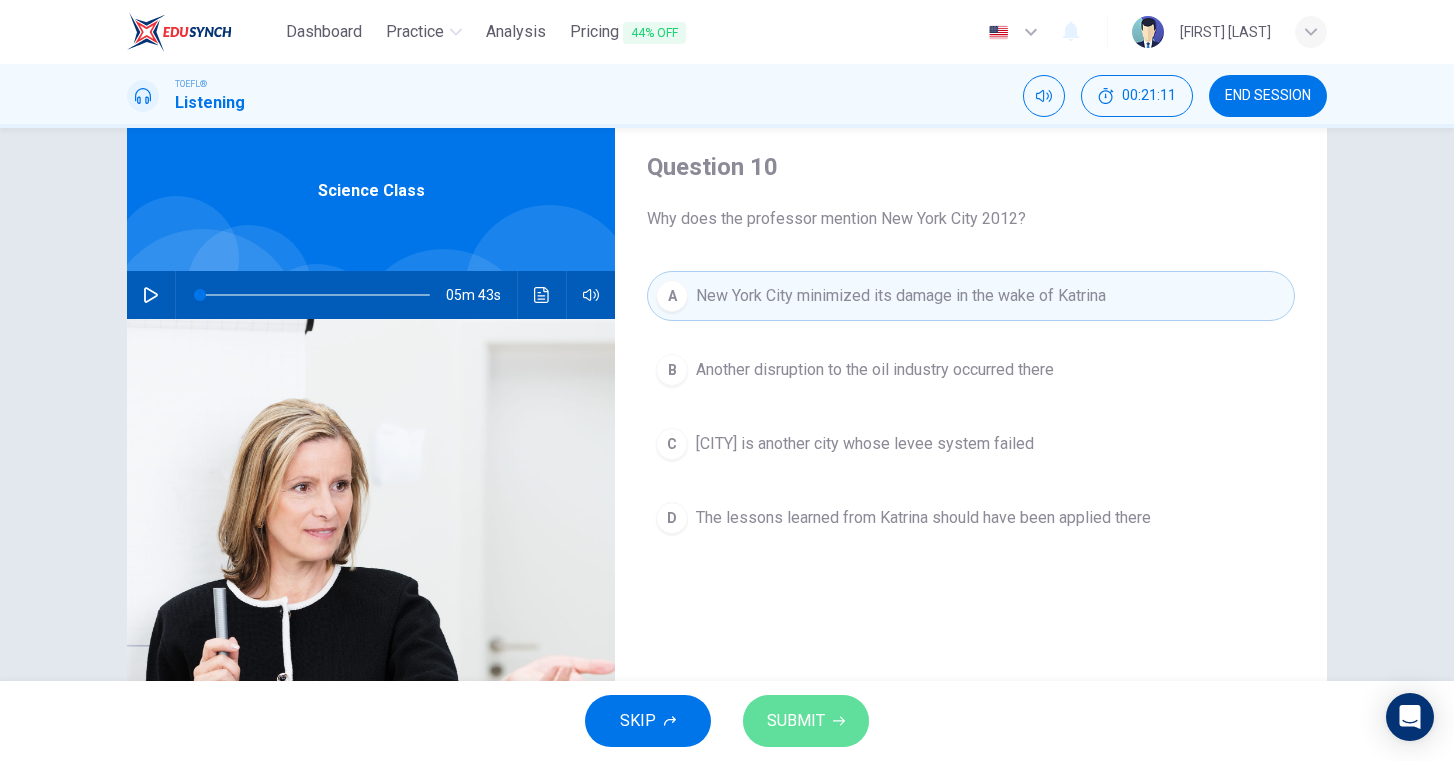 click on "SUBMIT" at bounding box center (796, 721) 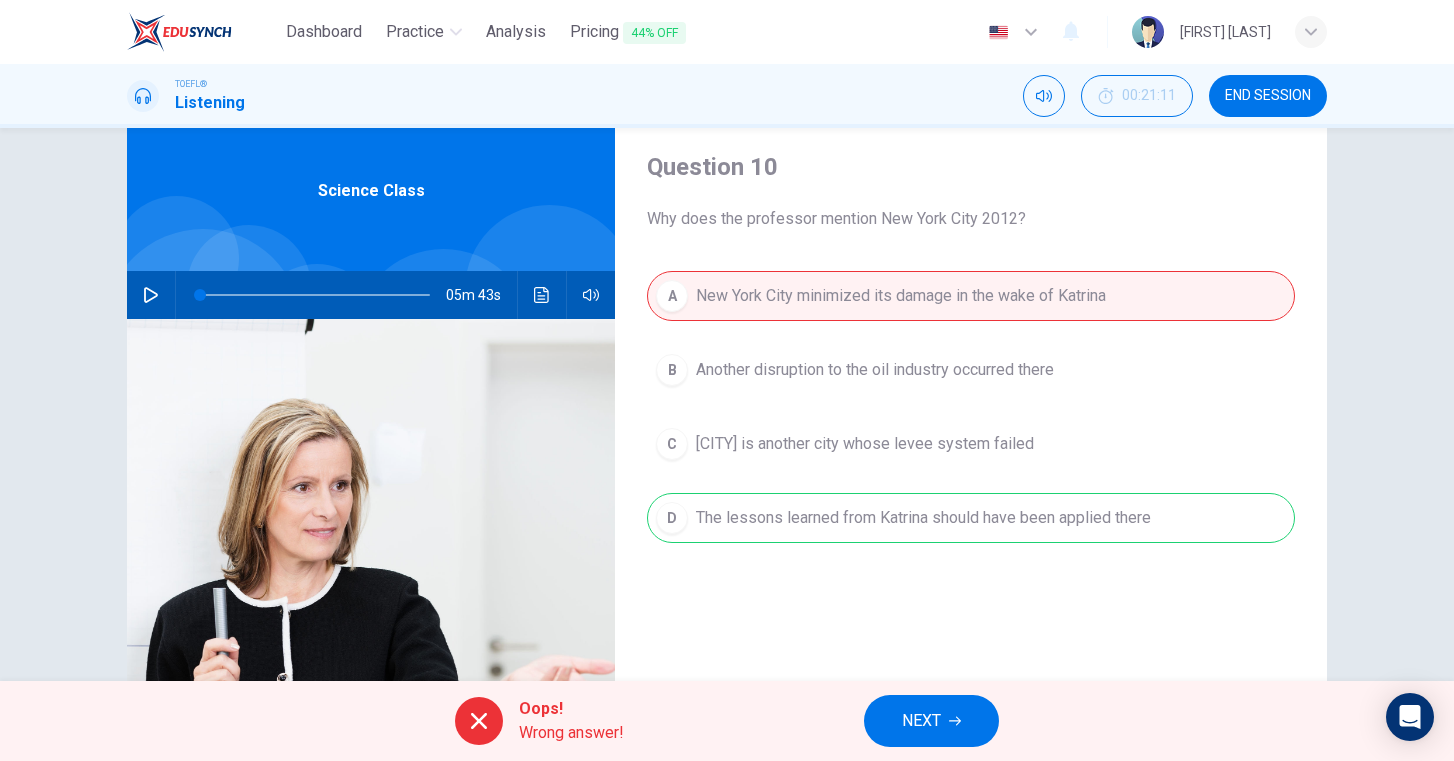 click on "NEXT" at bounding box center [921, 721] 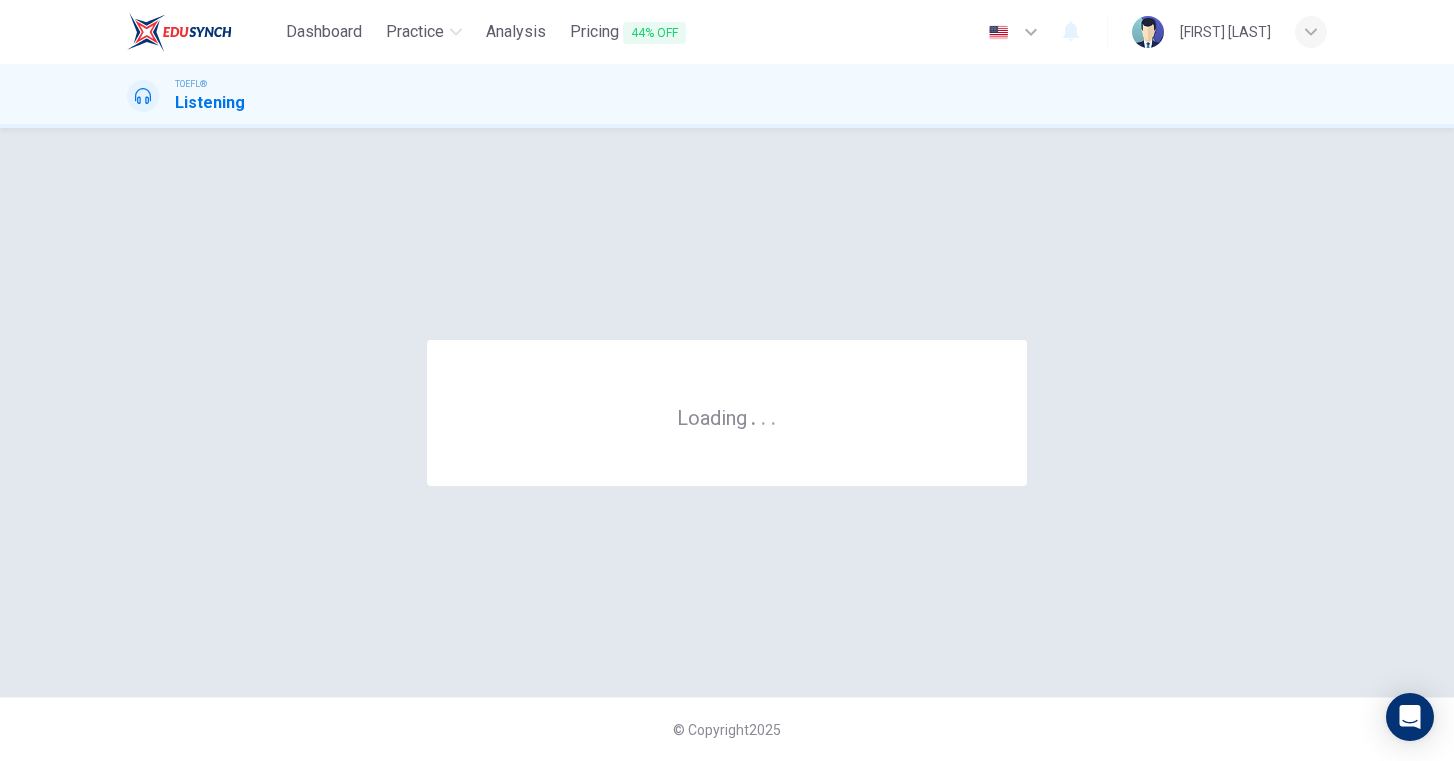 scroll, scrollTop: 0, scrollLeft: 0, axis: both 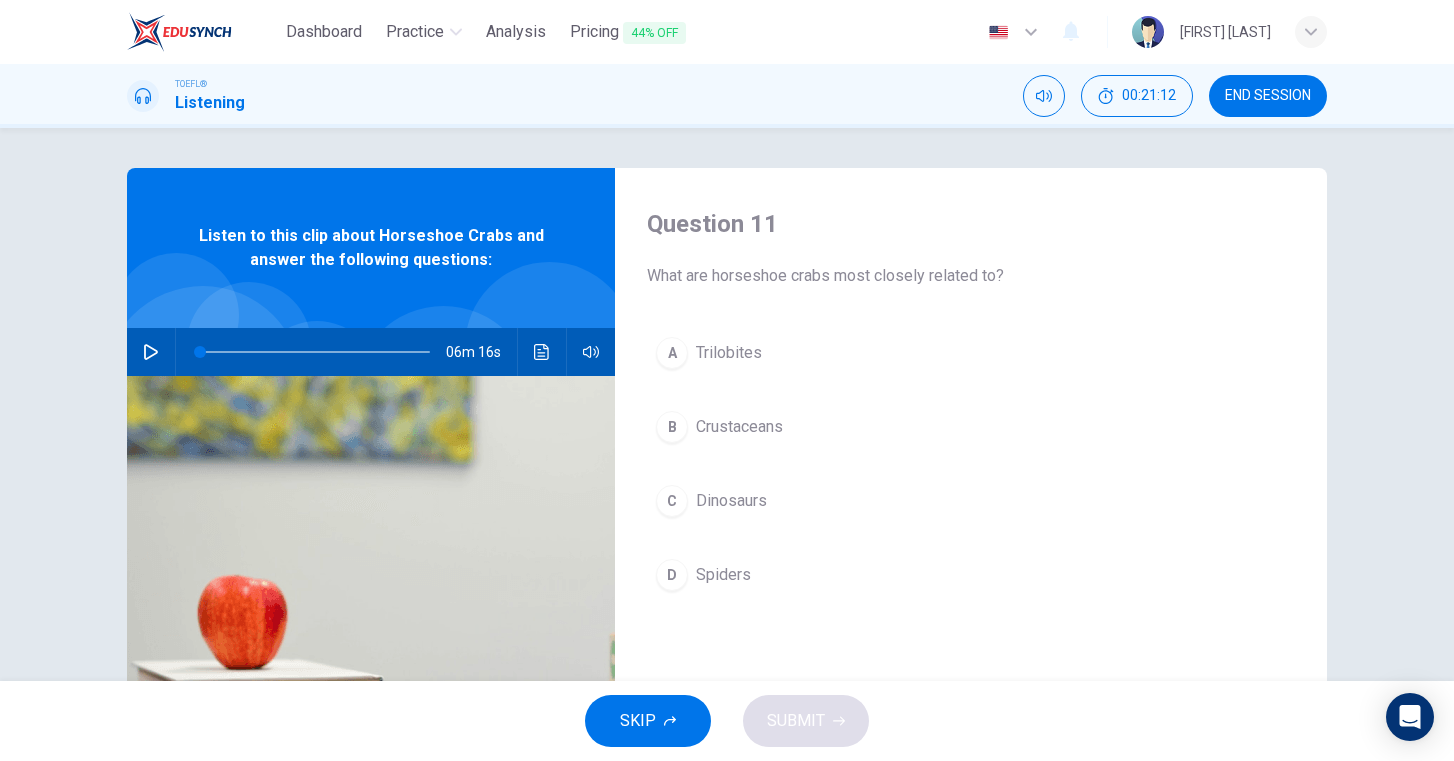 click on "END SESSION" at bounding box center (1268, 96) 